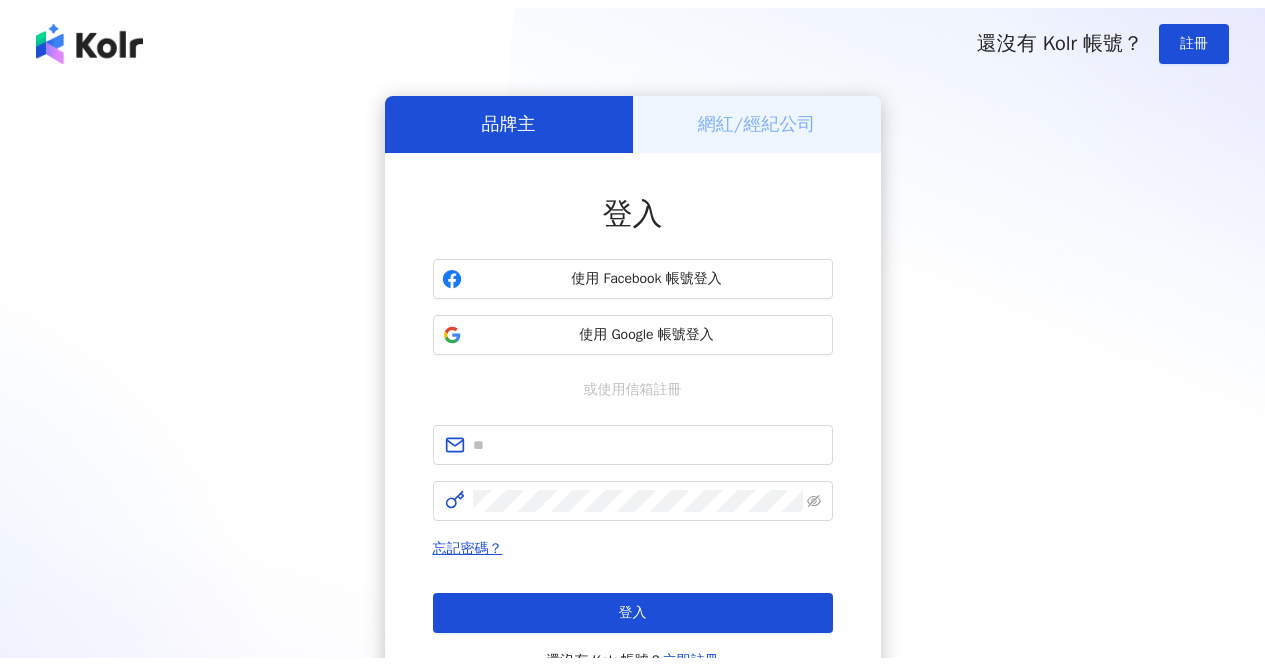 scroll, scrollTop: 0, scrollLeft: 0, axis: both 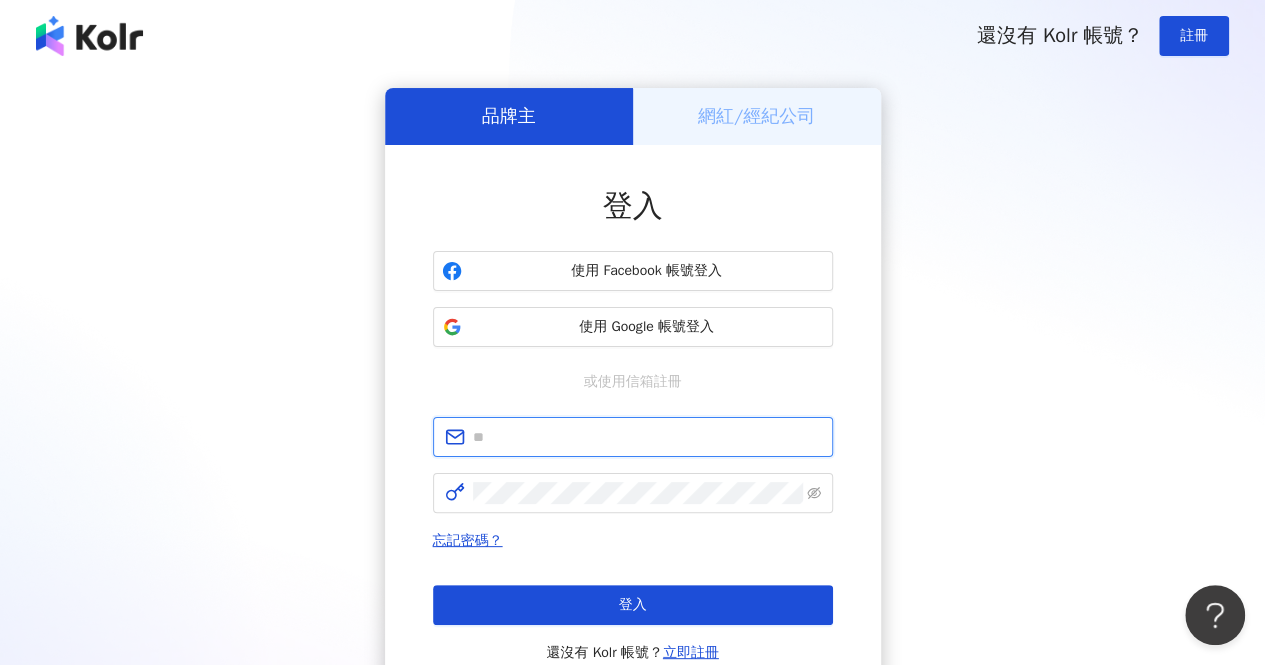 click at bounding box center [647, 437] 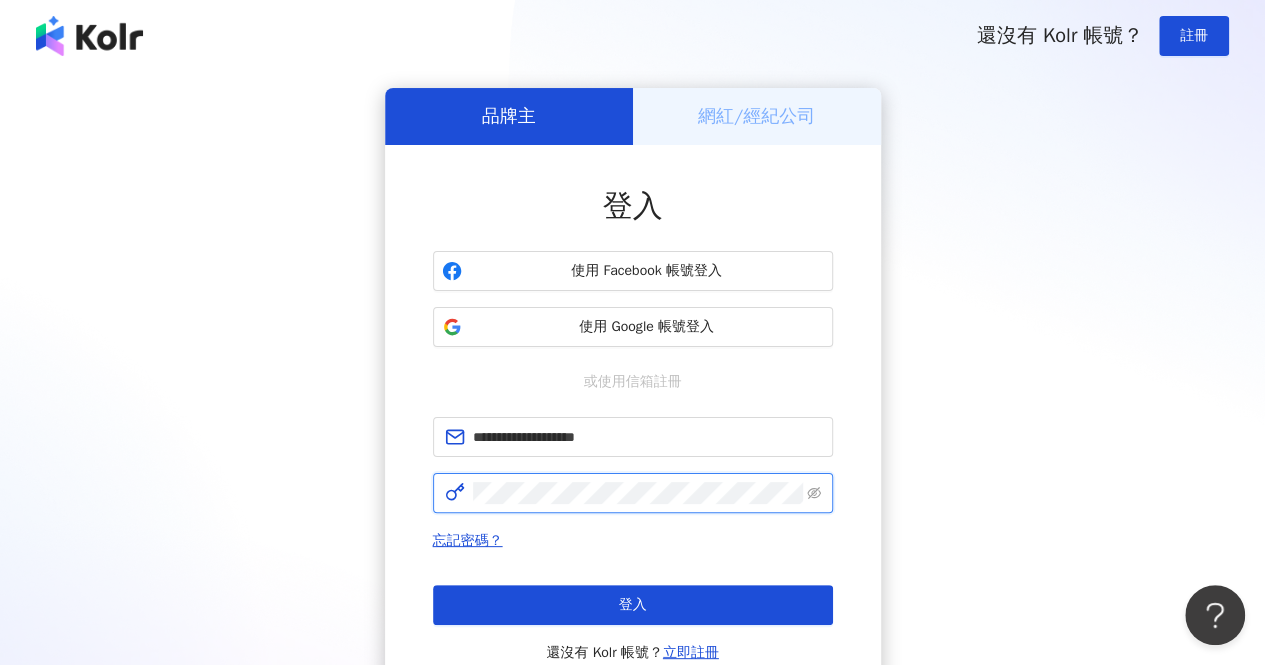 click on "登入" at bounding box center (633, 605) 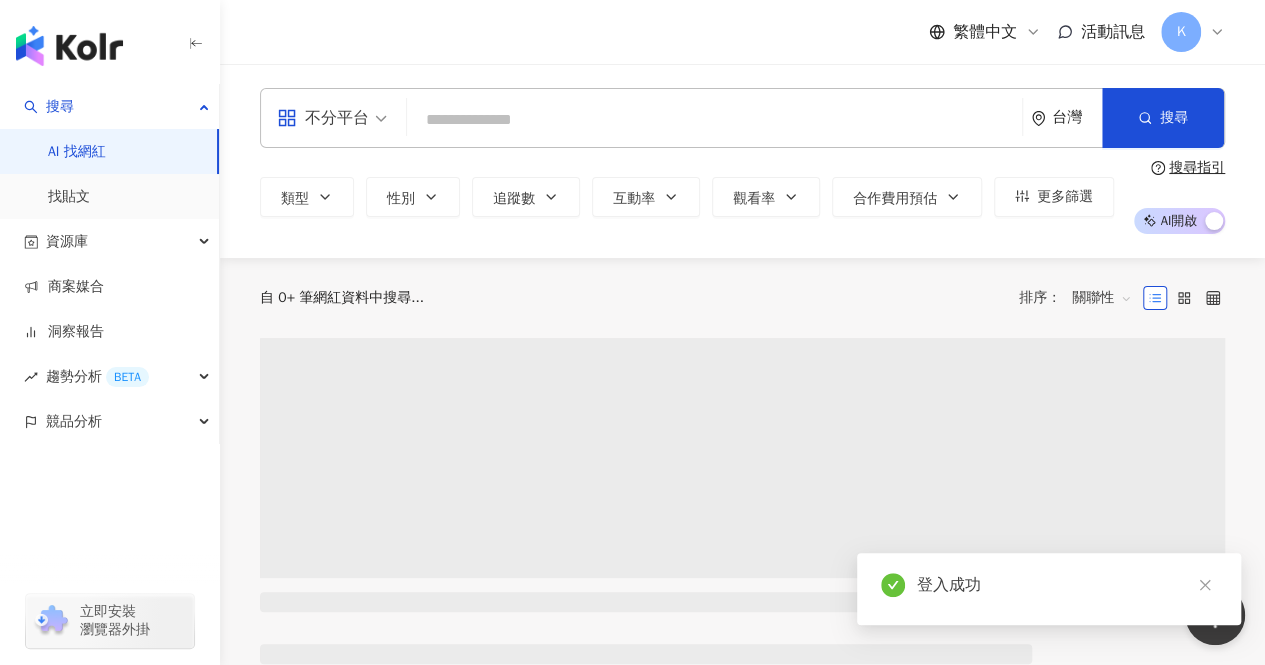 click at bounding box center (714, 120) 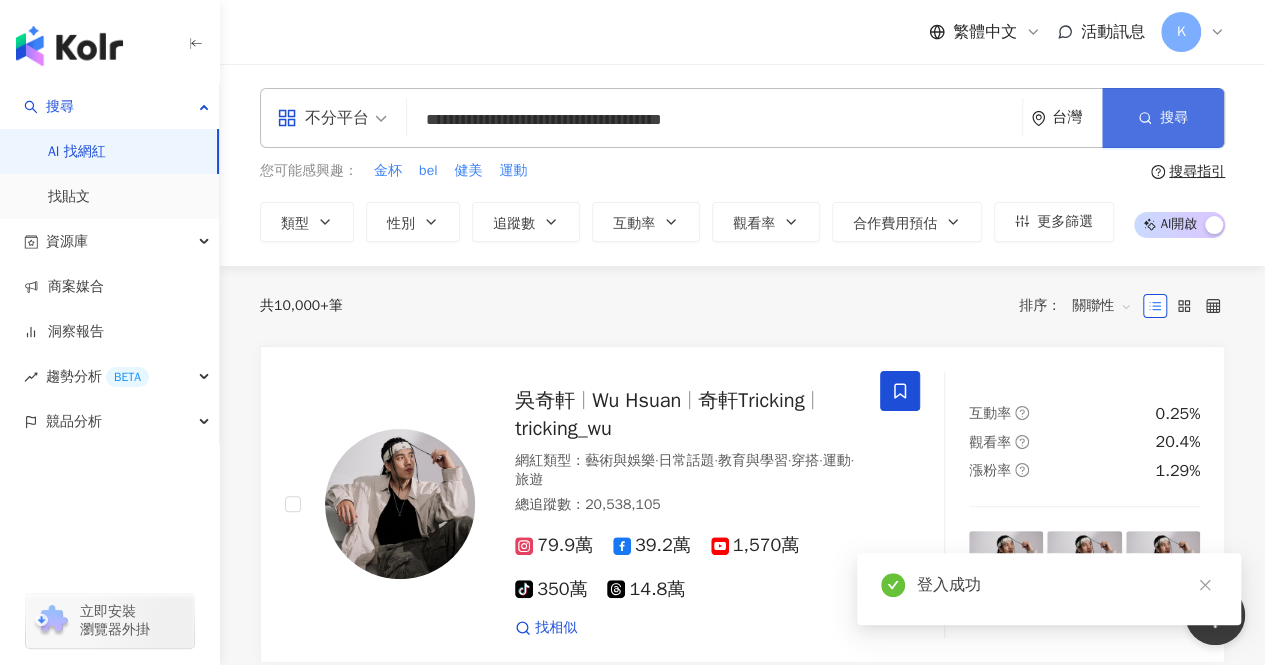 type on "**********" 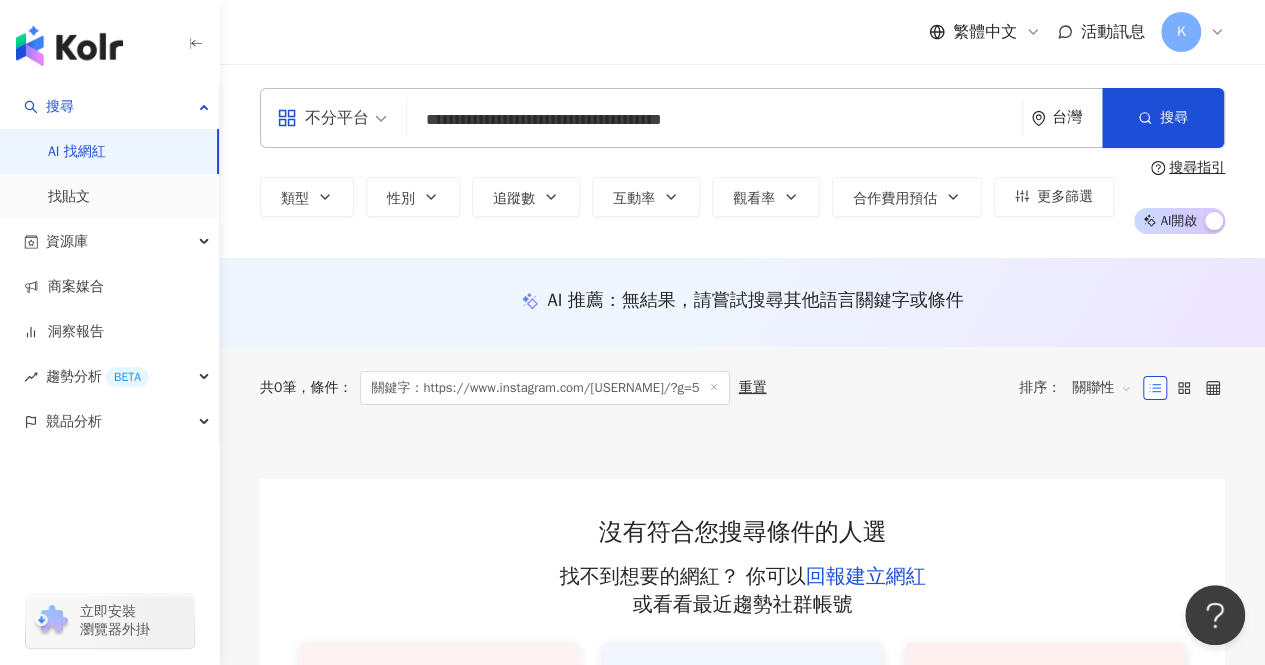 click on "**********" at bounding box center (714, 120) 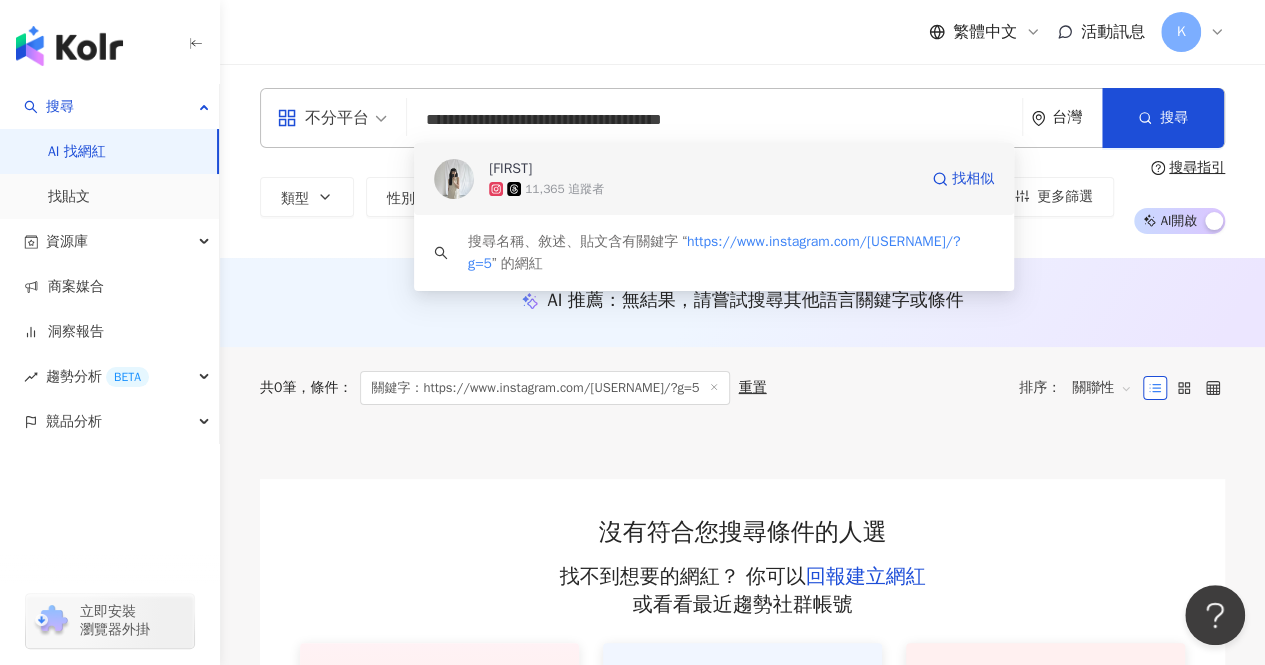click on "[FIRST]" at bounding box center [703, 169] 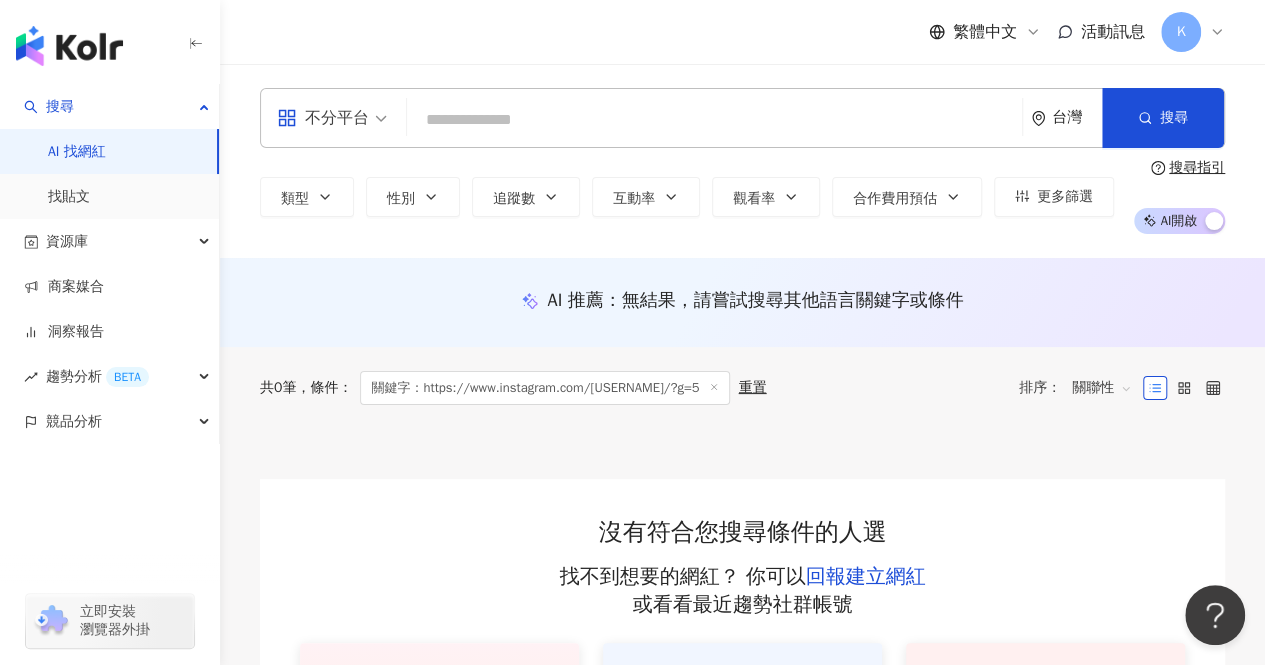 click on "不分平台 台灣 搜尋 b89e7316-b515-4097-bc19-0a05e07d7bbe Anet 11,365   追蹤者 搜尋名稱、敘述、貼文含有關鍵字 “ https://www.instagram.com/anetwang/?g=5 ” 的網紅" at bounding box center [742, 118] 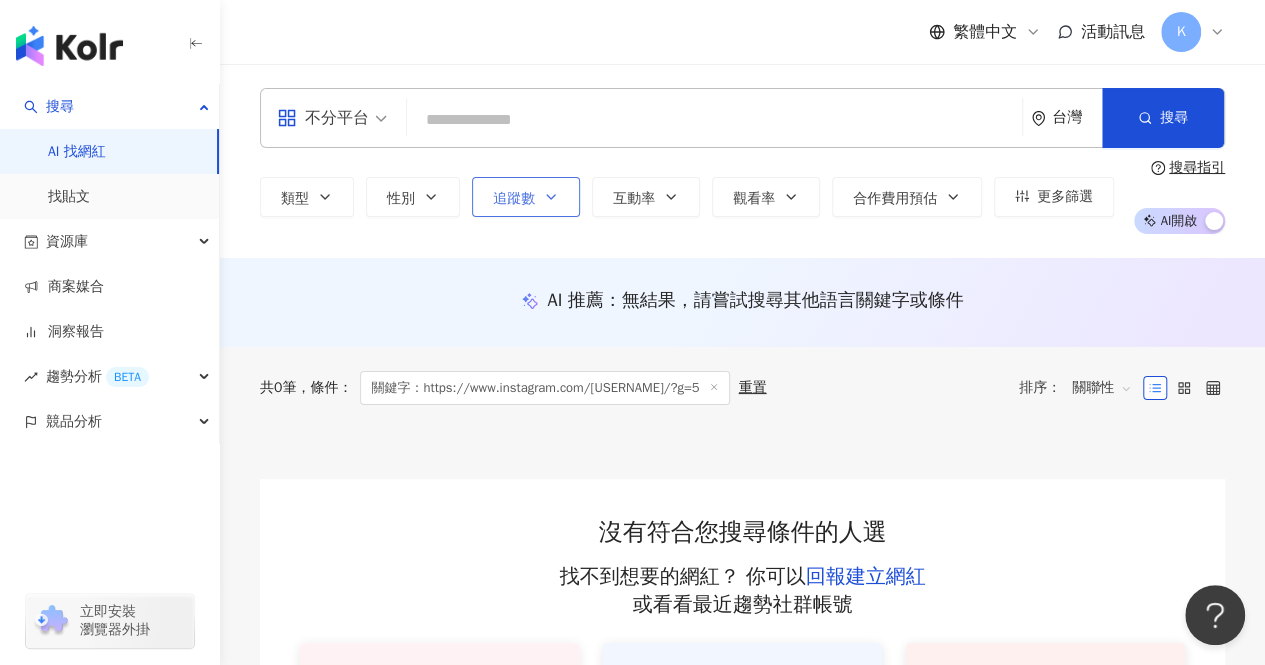 click on "追蹤數" at bounding box center (526, 197) 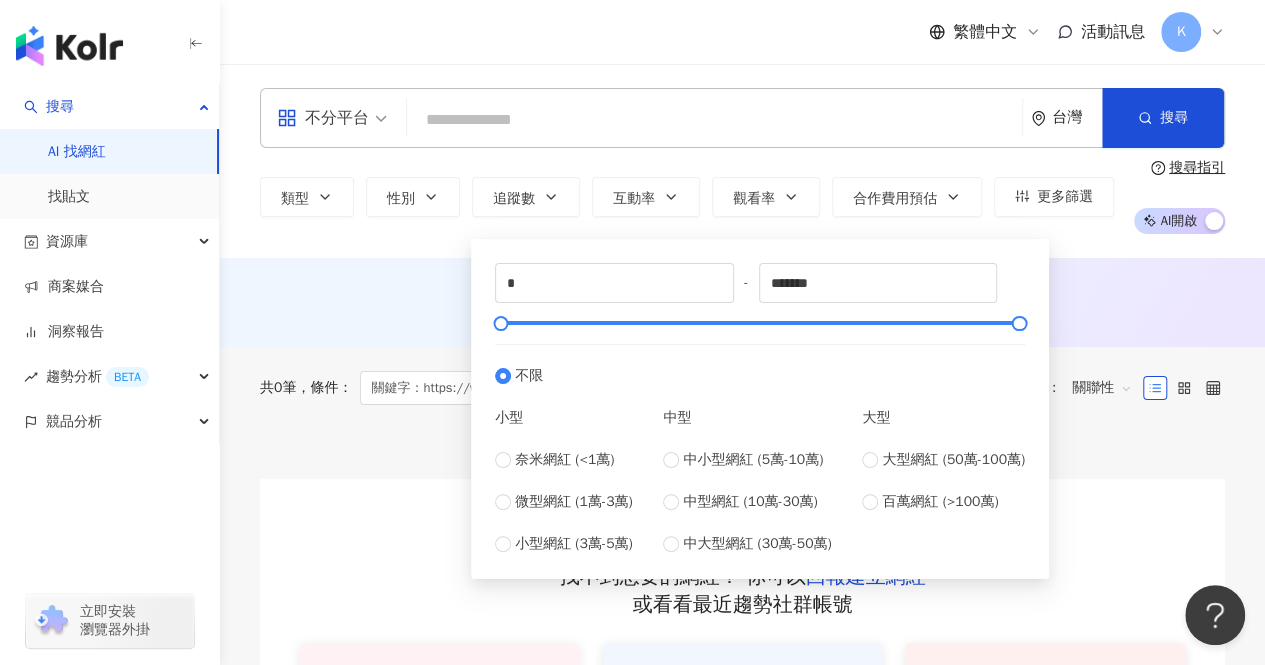 click at bounding box center [714, 120] 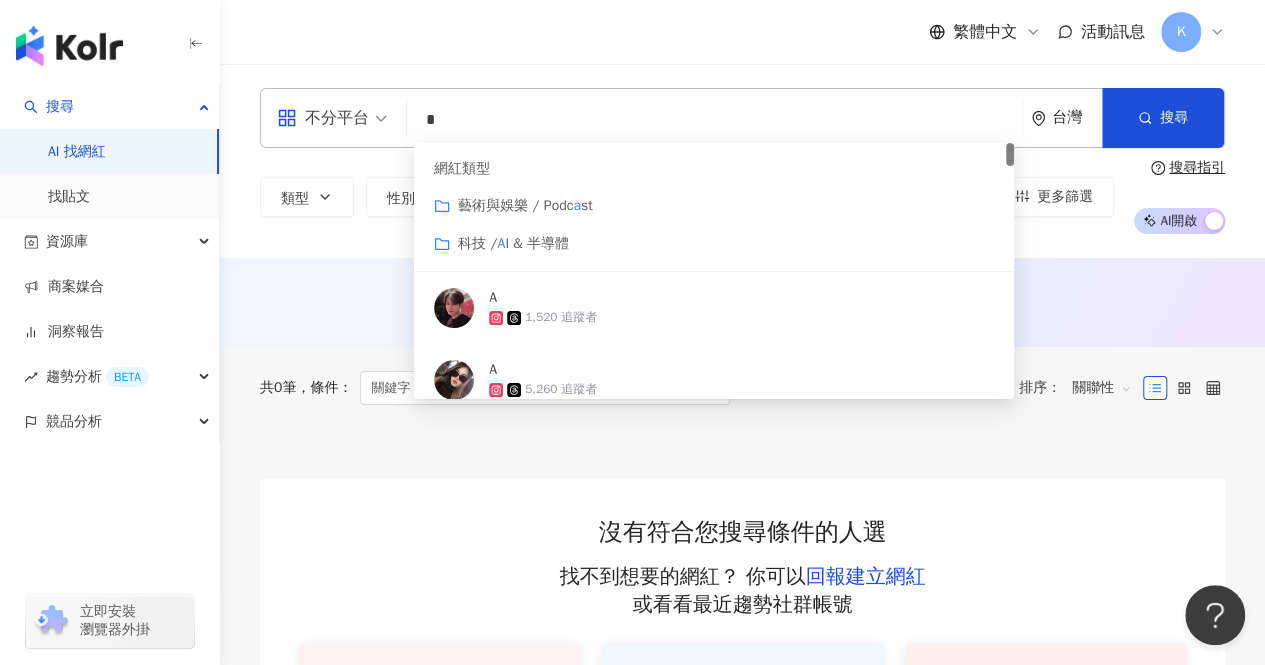 click on "不分平台 * 台灣 搜尋 customizedTag 網紅類型 藝術與娛樂 / Podc a st 科技 /  A I & 半導體 A 1,520   追蹤者 A 5,260   追蹤者 A 3,828   追蹤者 類型 性別 追蹤數 互動率 觀看率 合作費用預估  更多篩選 *  -  ******* 不限 小型 奈米網紅 (<1萬) 微型網紅 (1萬-3萬) 小型網紅 (3萬-5萬) 中型 中小型網紅 (5萬-10萬) 中型網紅 (10萬-30萬) 中大型網紅 (30萬-50萬) 大型 大型網紅 (50萬-100萬) 百萬網紅 (>100萬) 搜尋指引 AI  開啟 AI  關閉" at bounding box center [742, 161] 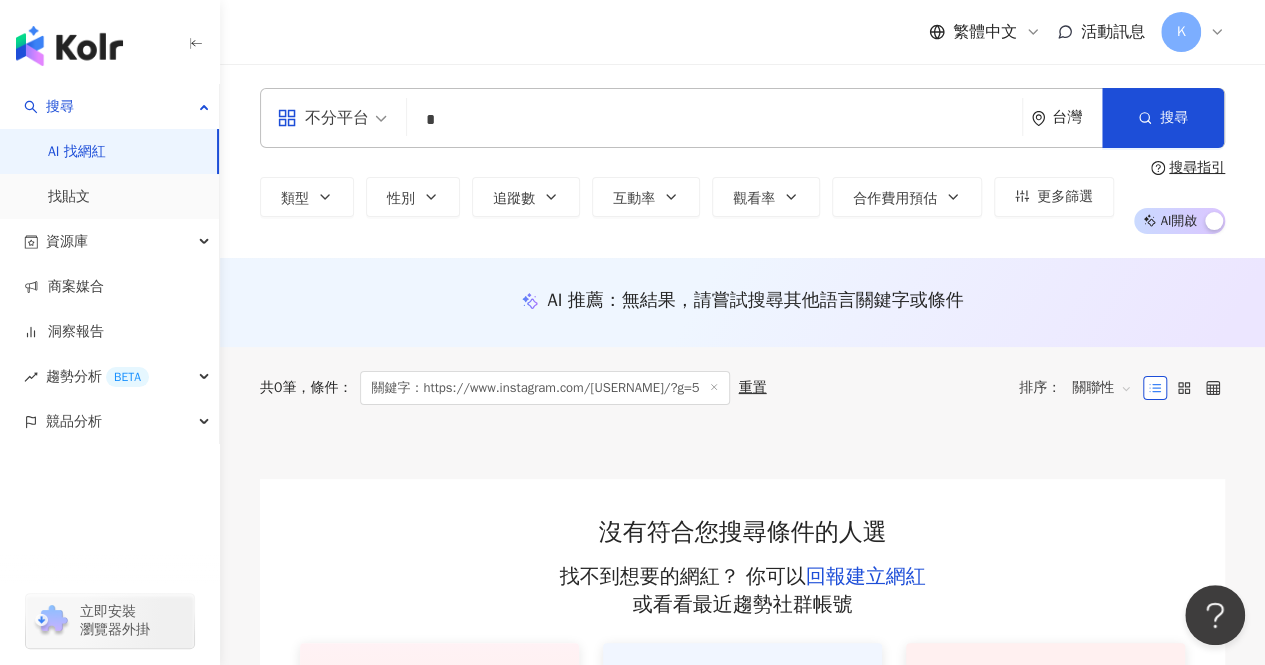 click on "*" at bounding box center [714, 120] 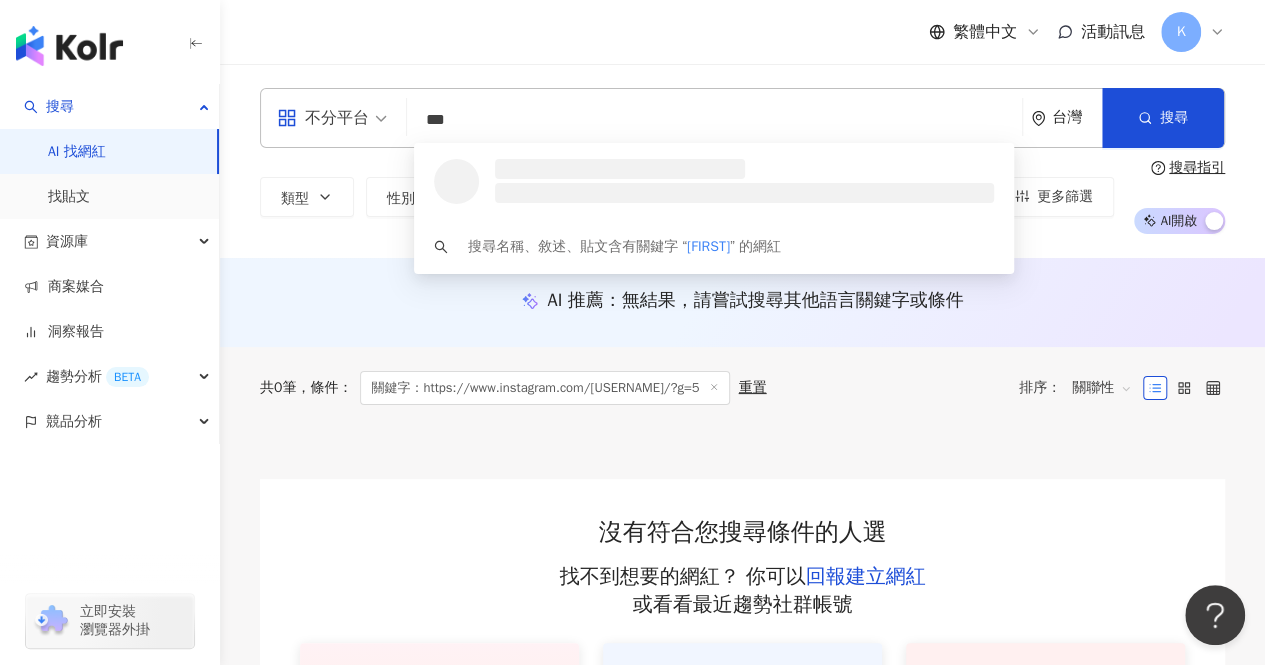type on "****" 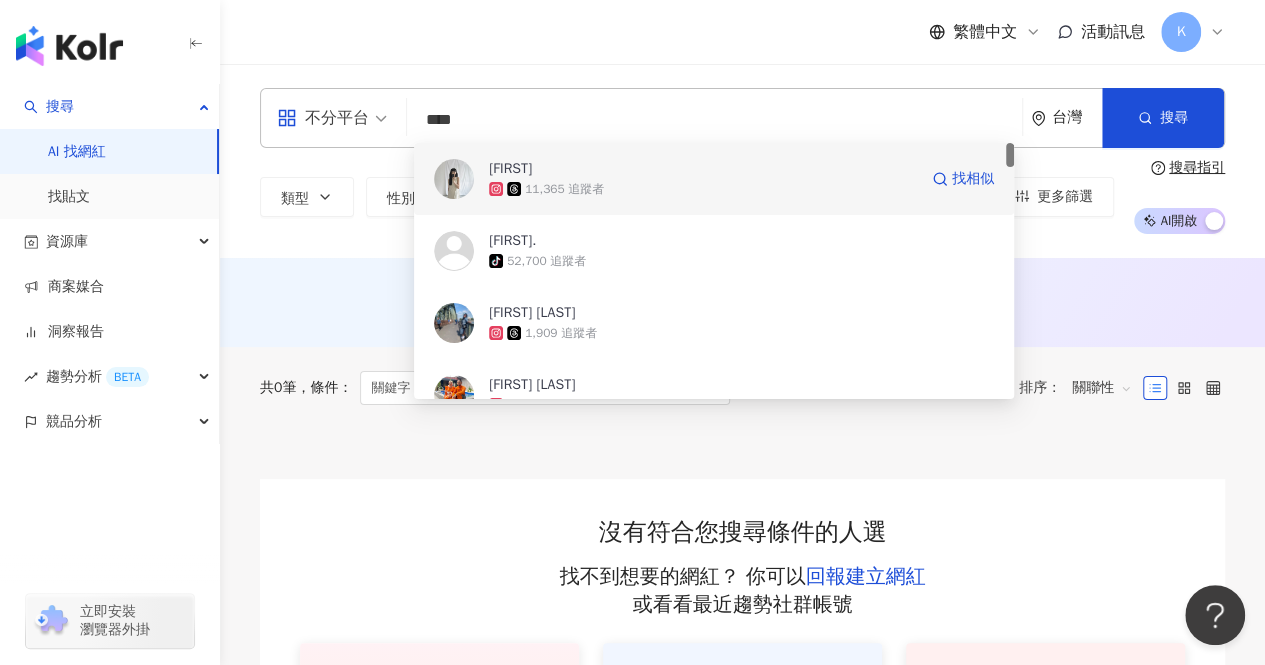 click on "Anet 11,365   追蹤者 找相似" at bounding box center [714, 179] 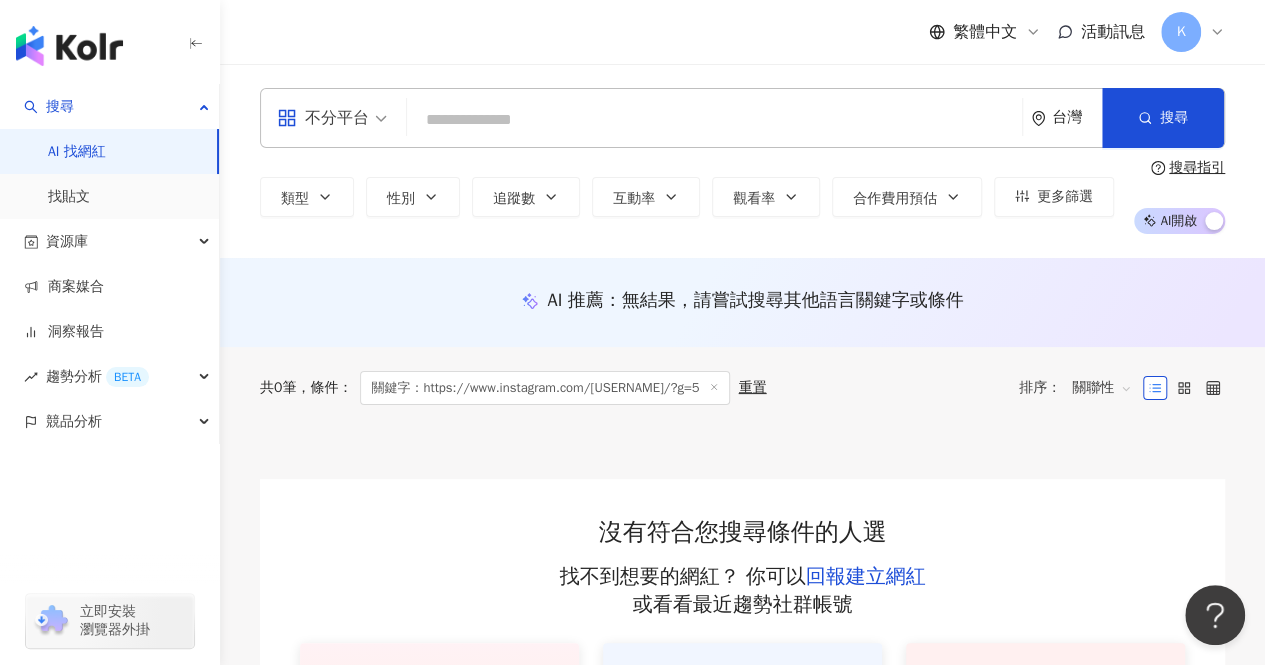 click at bounding box center [714, 120] 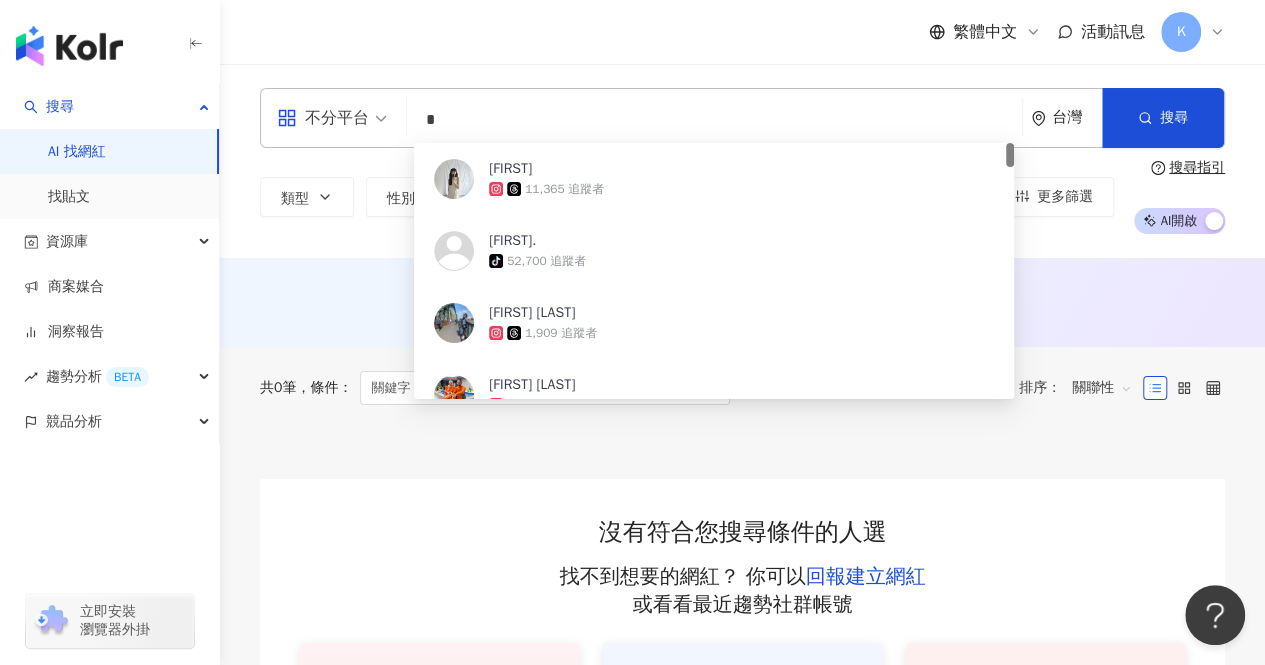 type on "*" 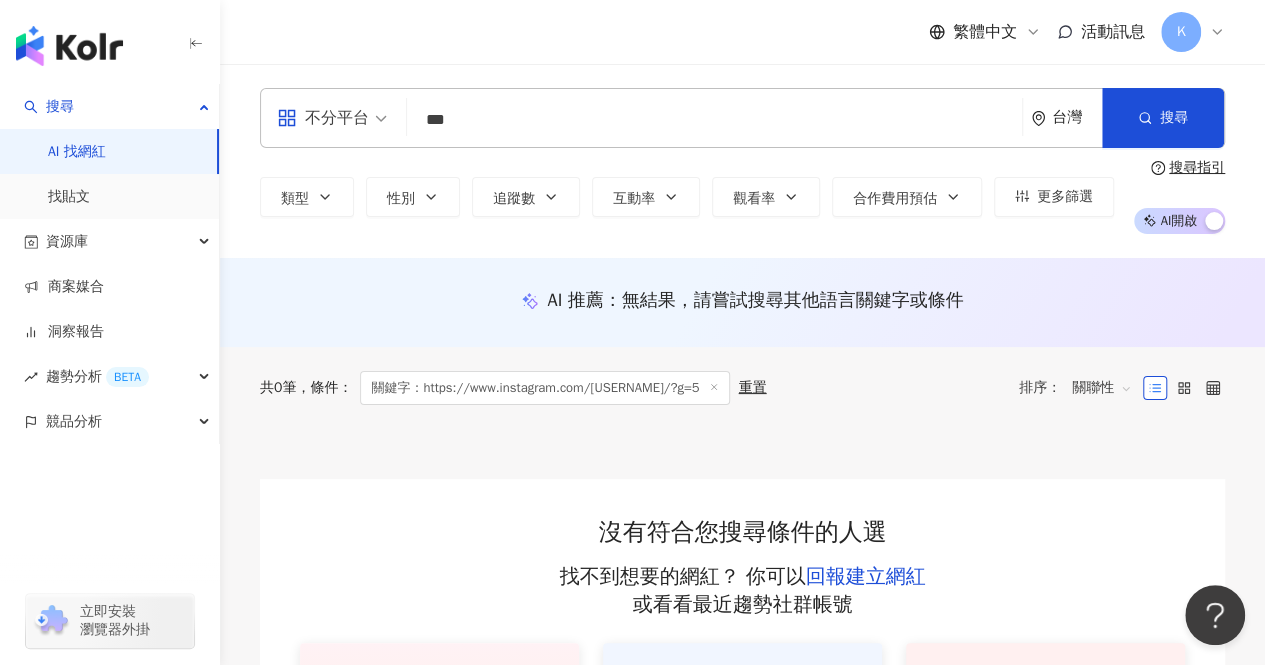 type on "****" 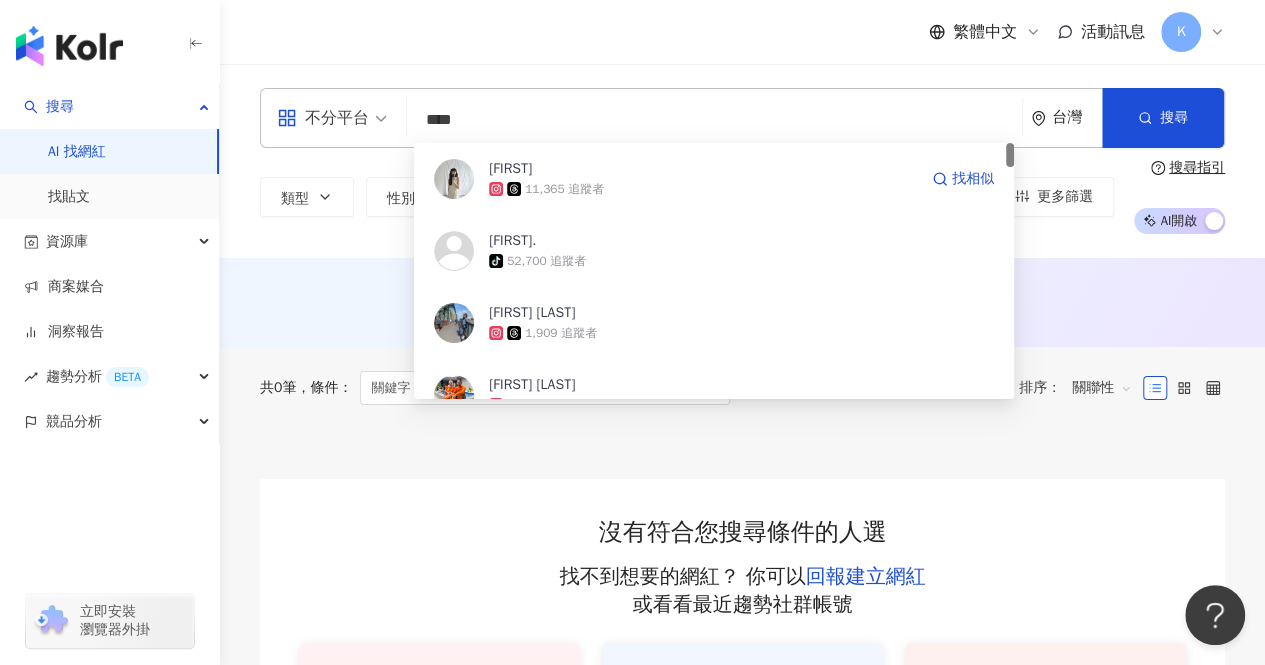 click on "11,365   追蹤者" at bounding box center (564, 189) 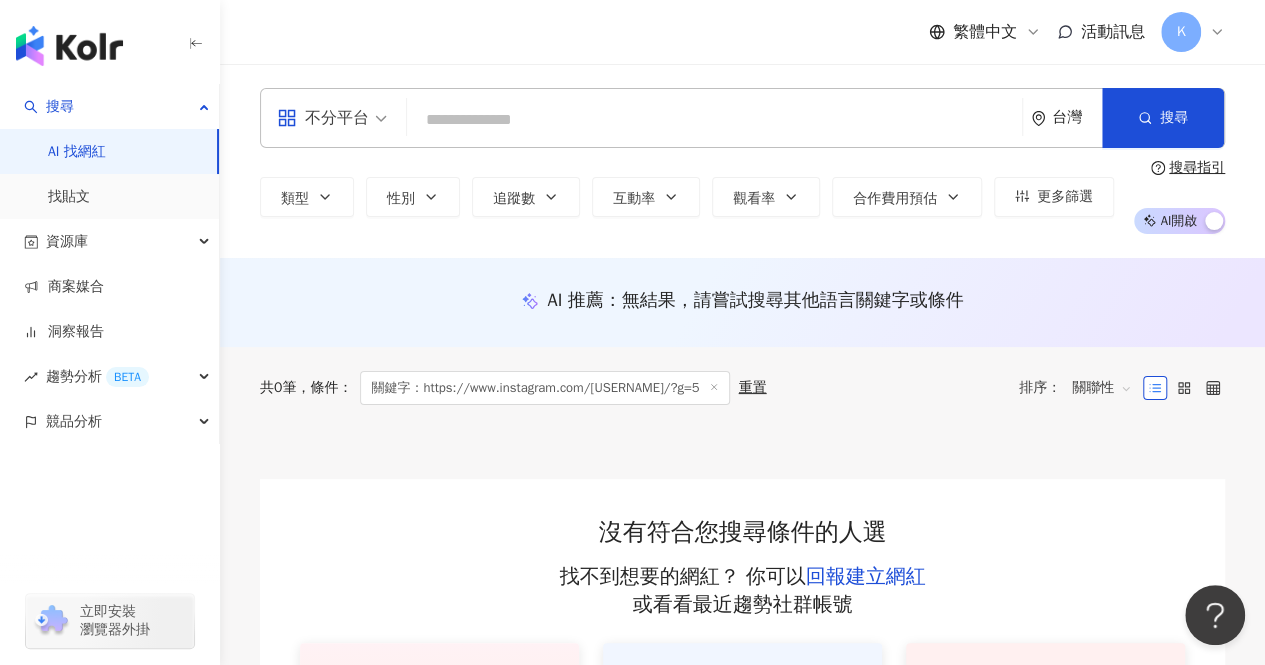 click at bounding box center [714, 120] 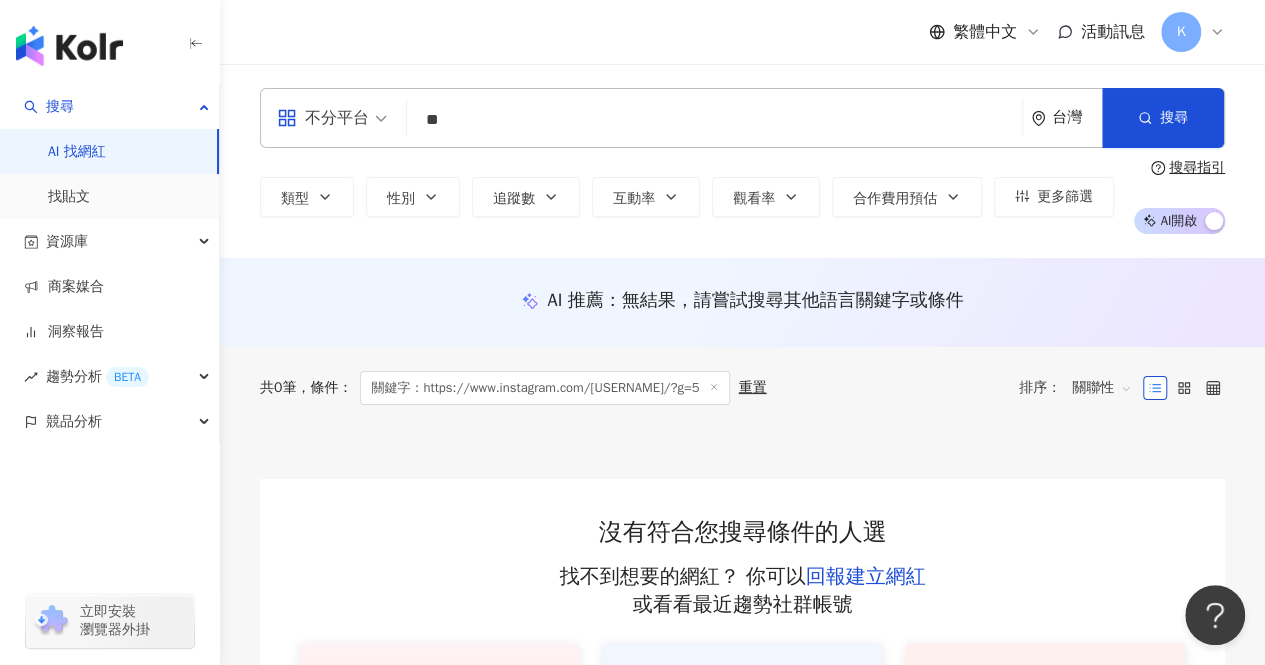 click on "追蹤數" at bounding box center [526, 197] 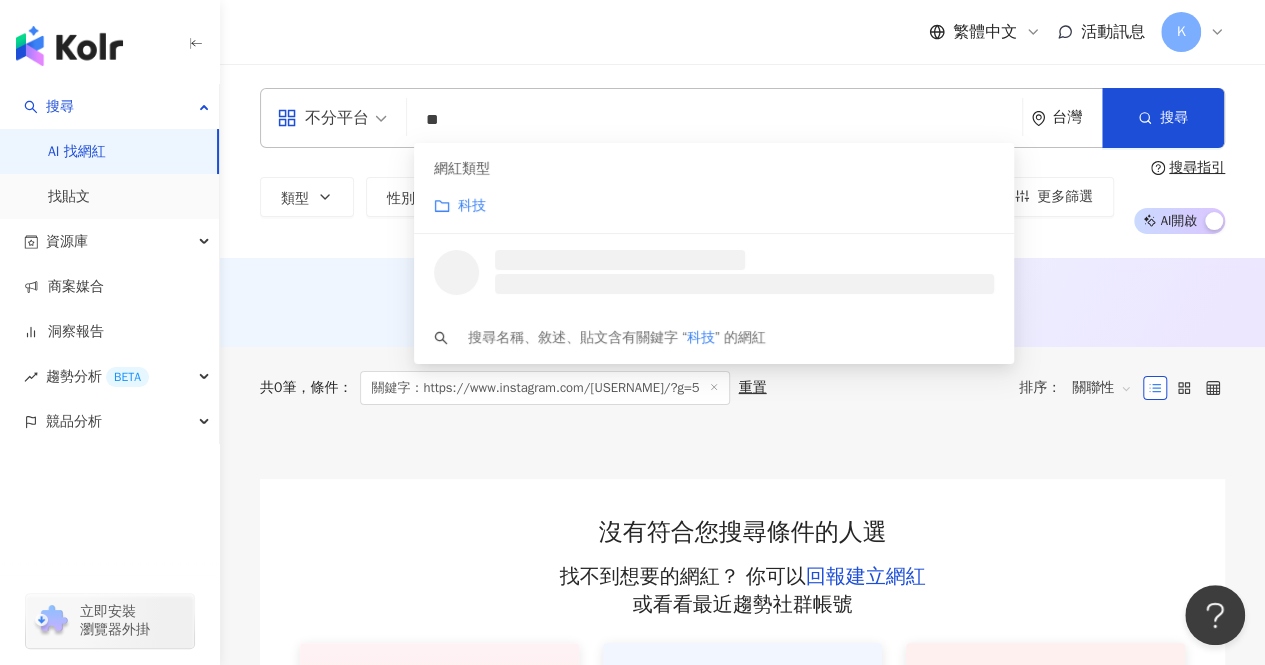 click on "**" at bounding box center (714, 120) 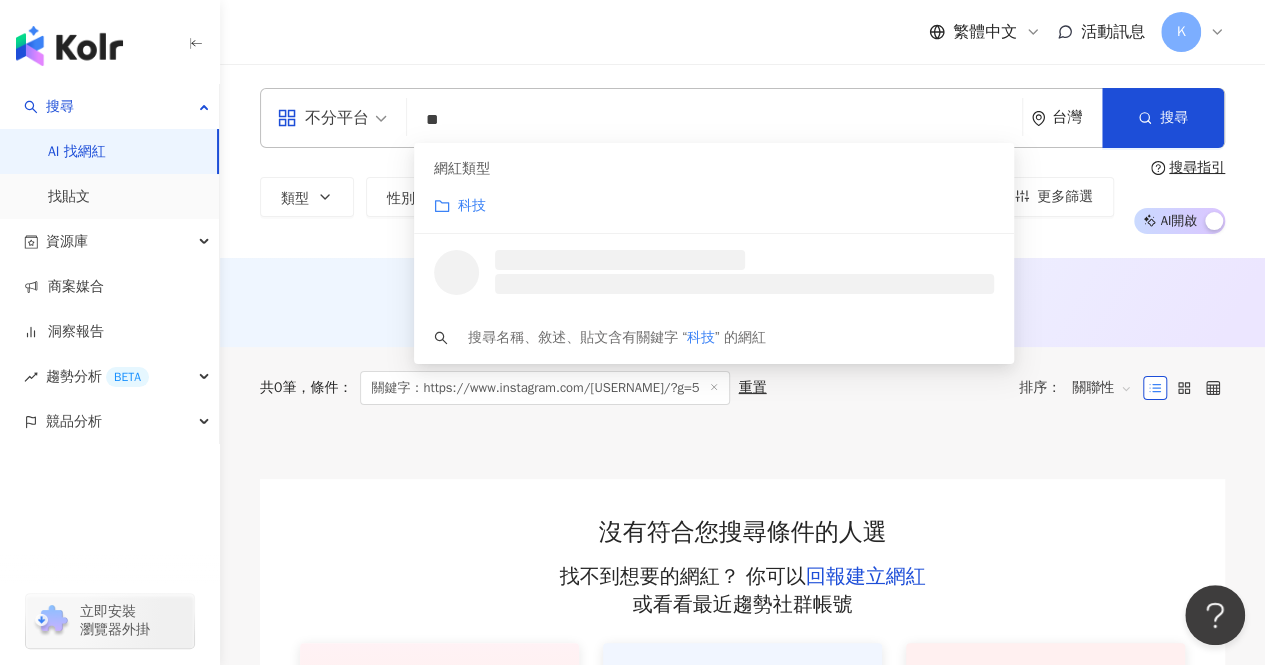 click on "科技" at bounding box center (472, 205) 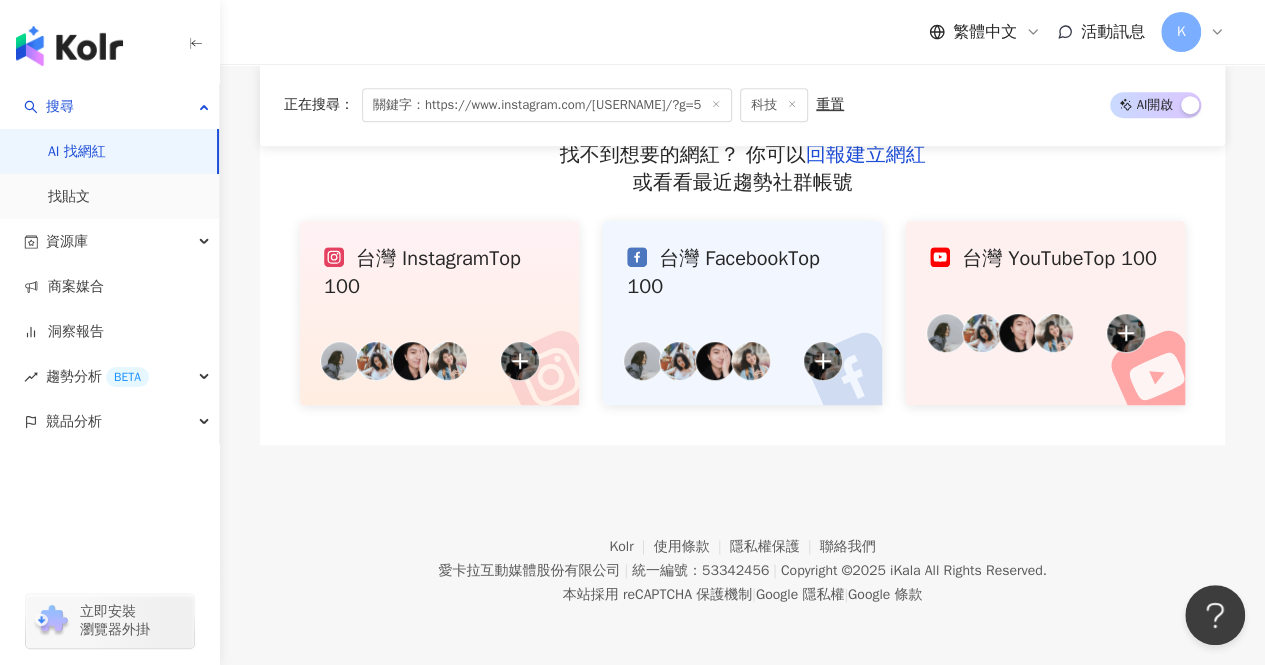 scroll, scrollTop: 0, scrollLeft: 0, axis: both 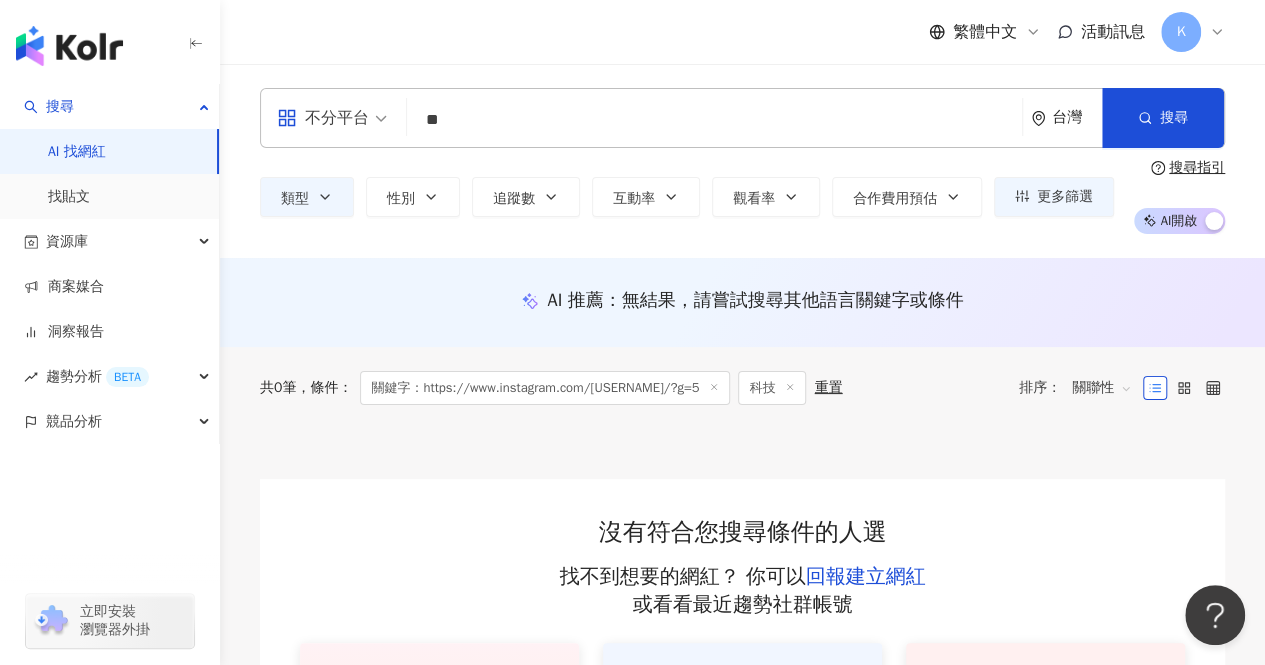click on "不分平台 科技 ** 台灣 搜尋 customizedTag loading 網紅類型 科技 搜尋名稱、敘述、貼文含有關鍵字 “ 科技 ” 的網紅" at bounding box center (742, 118) 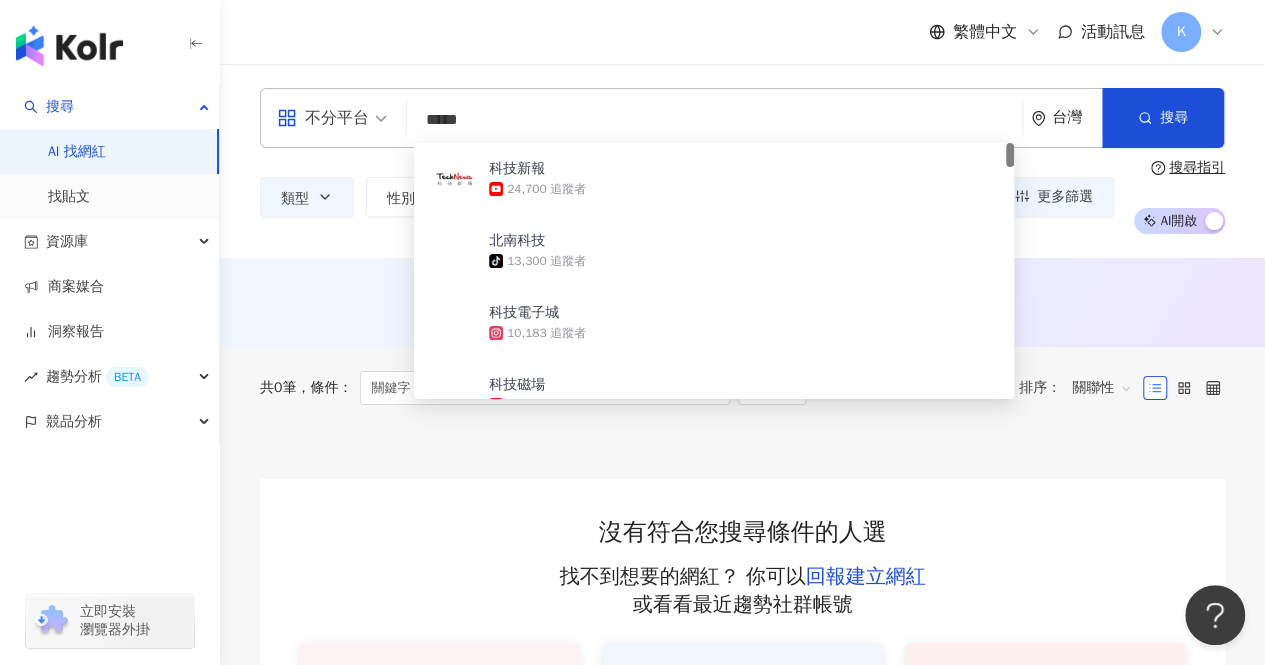 type on "***" 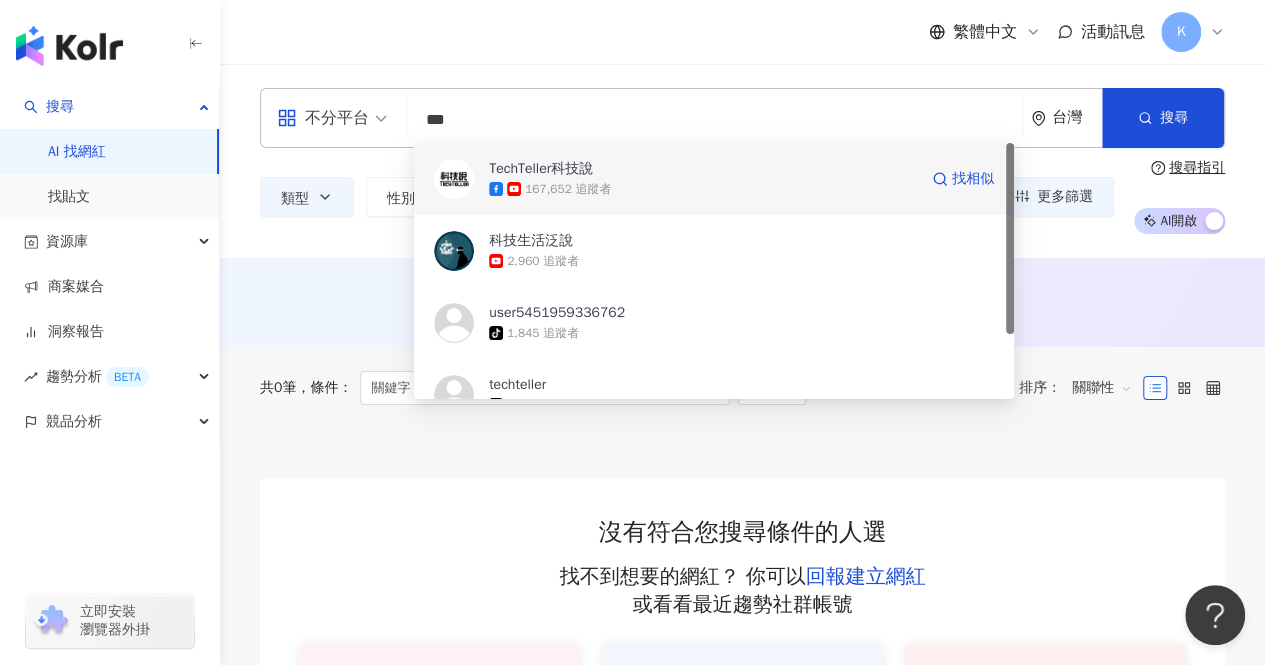 click on "167,652   追蹤者" at bounding box center [568, 189] 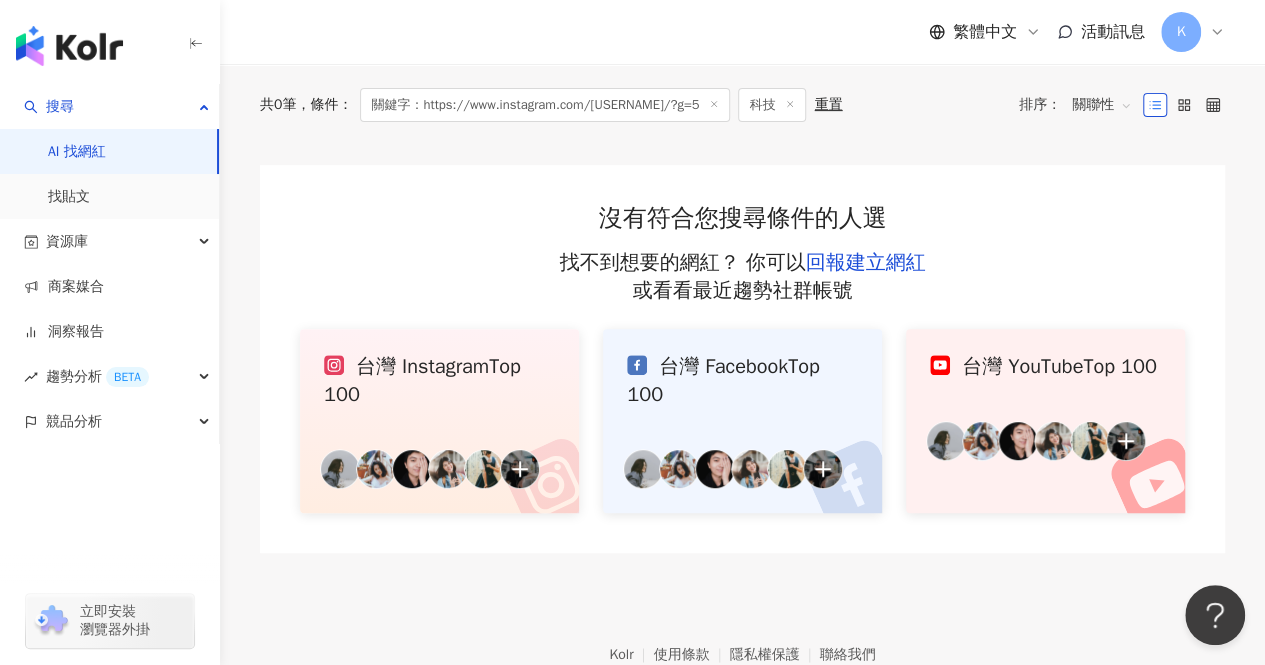 scroll, scrollTop: 0, scrollLeft: 0, axis: both 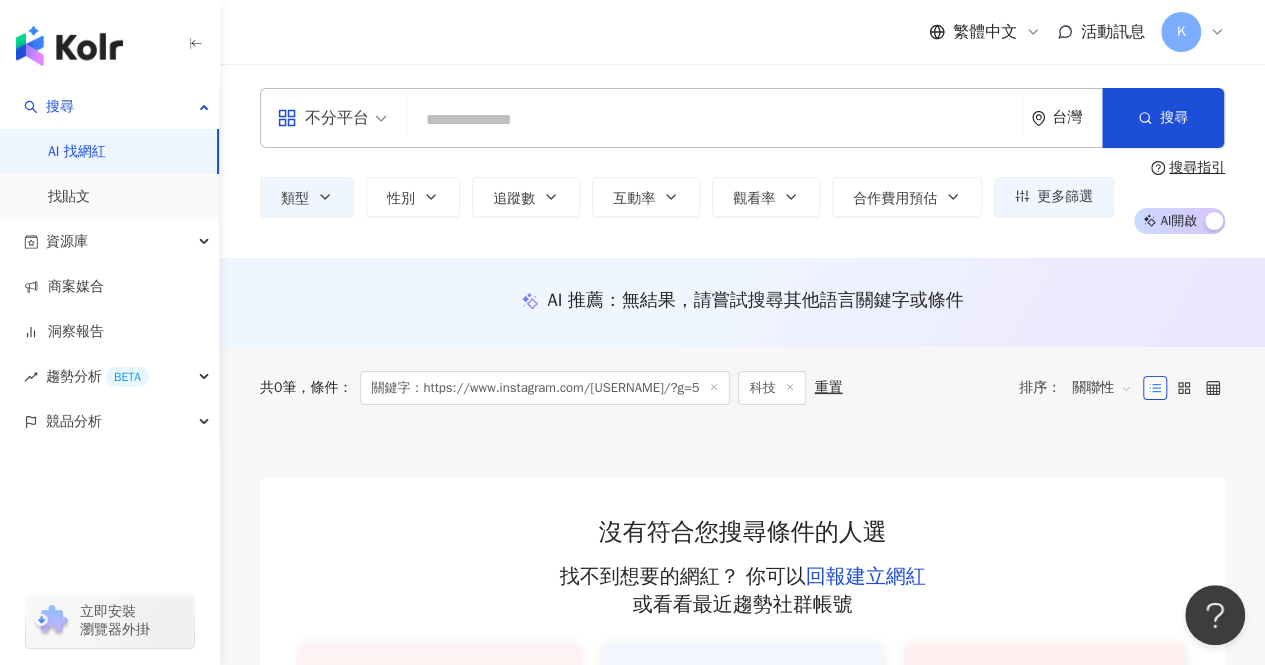 click at bounding box center [714, 120] 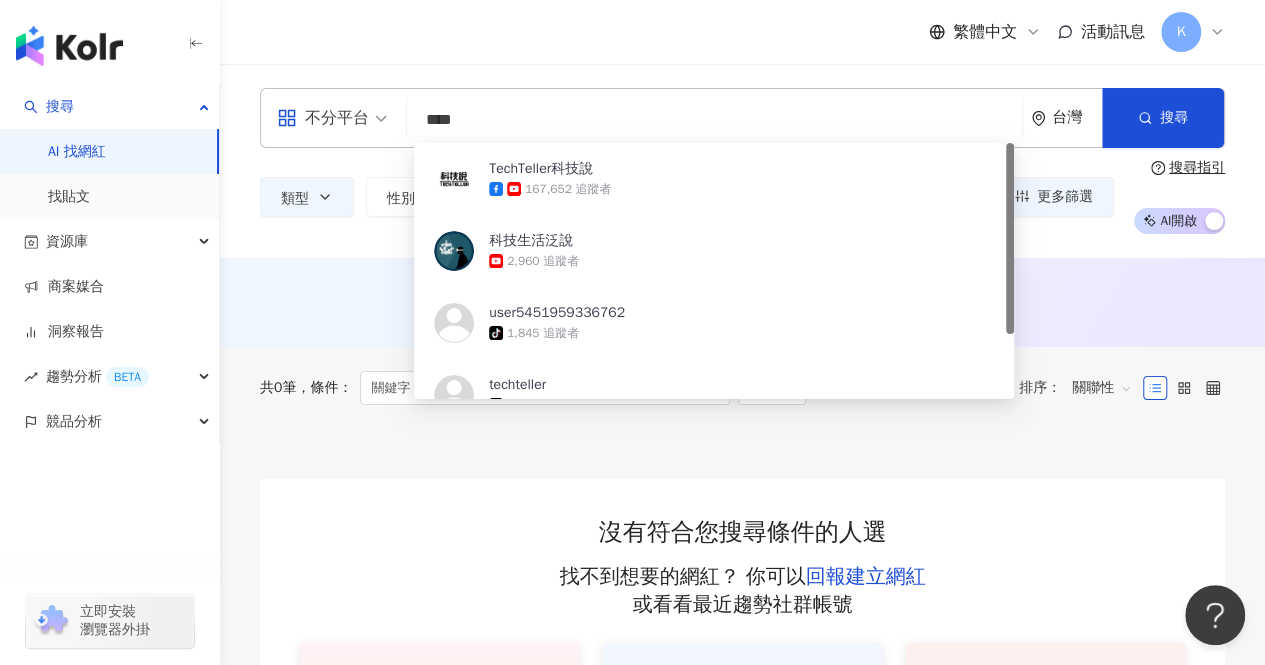 type on "**" 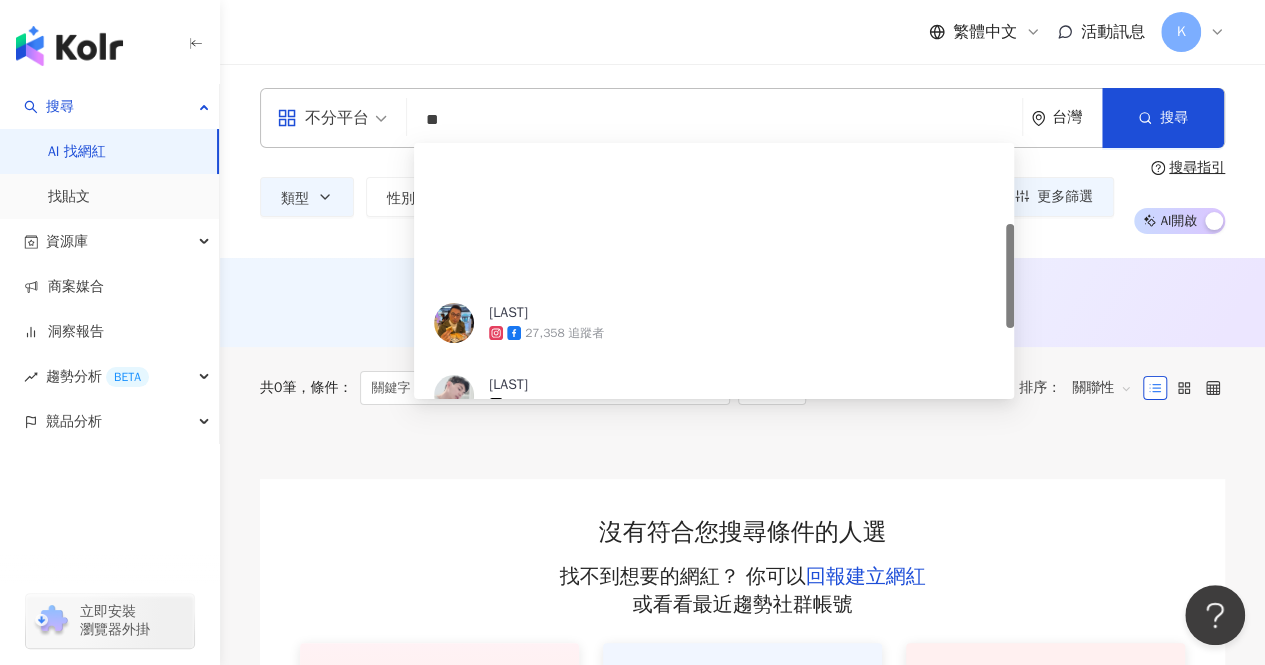 scroll, scrollTop: 200, scrollLeft: 0, axis: vertical 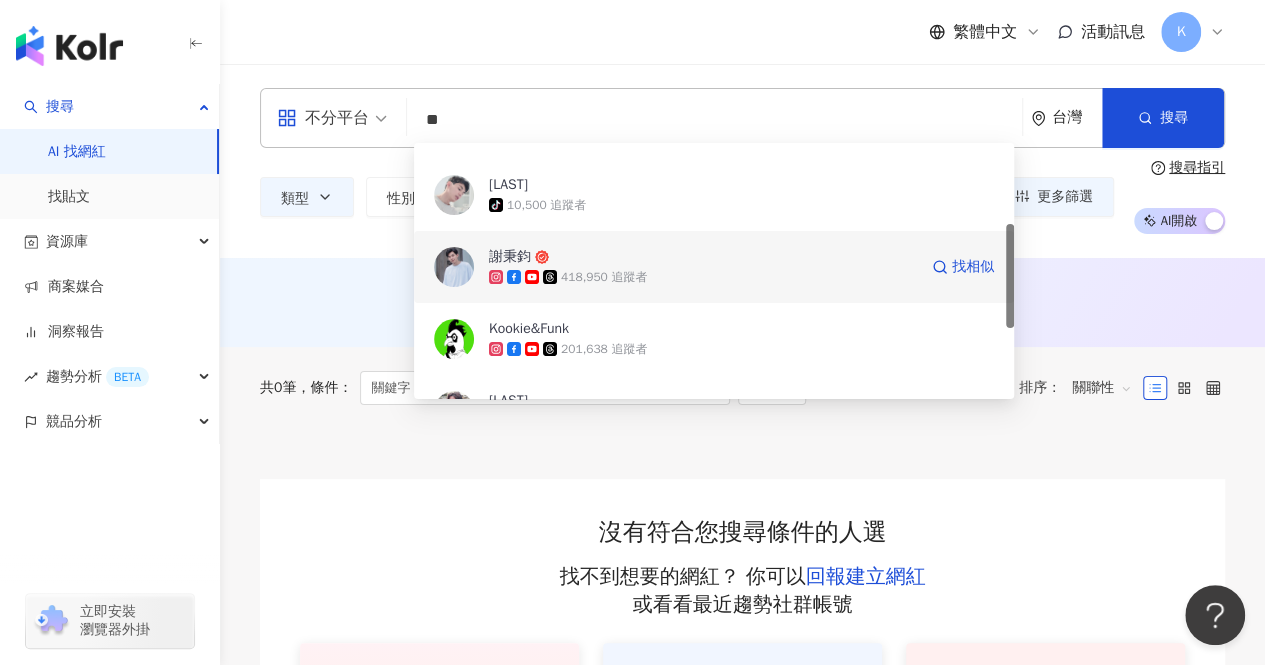 click on "謝秉鈞" at bounding box center (703, 257) 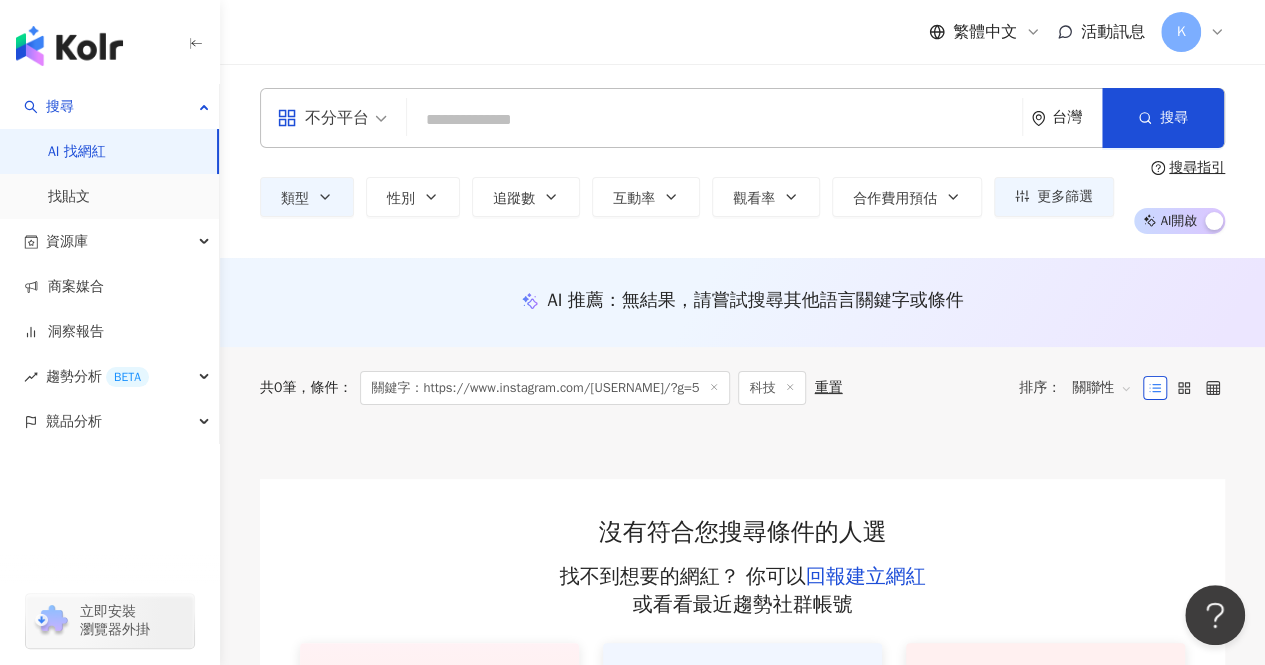 click at bounding box center [714, 120] 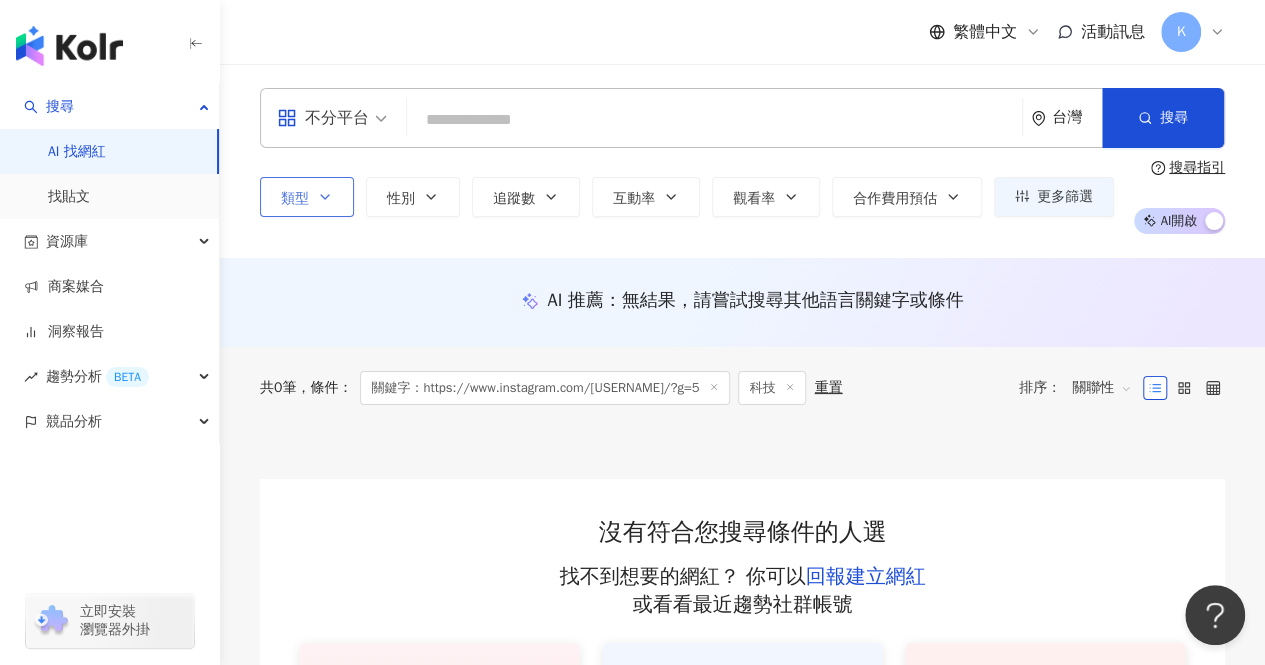 click 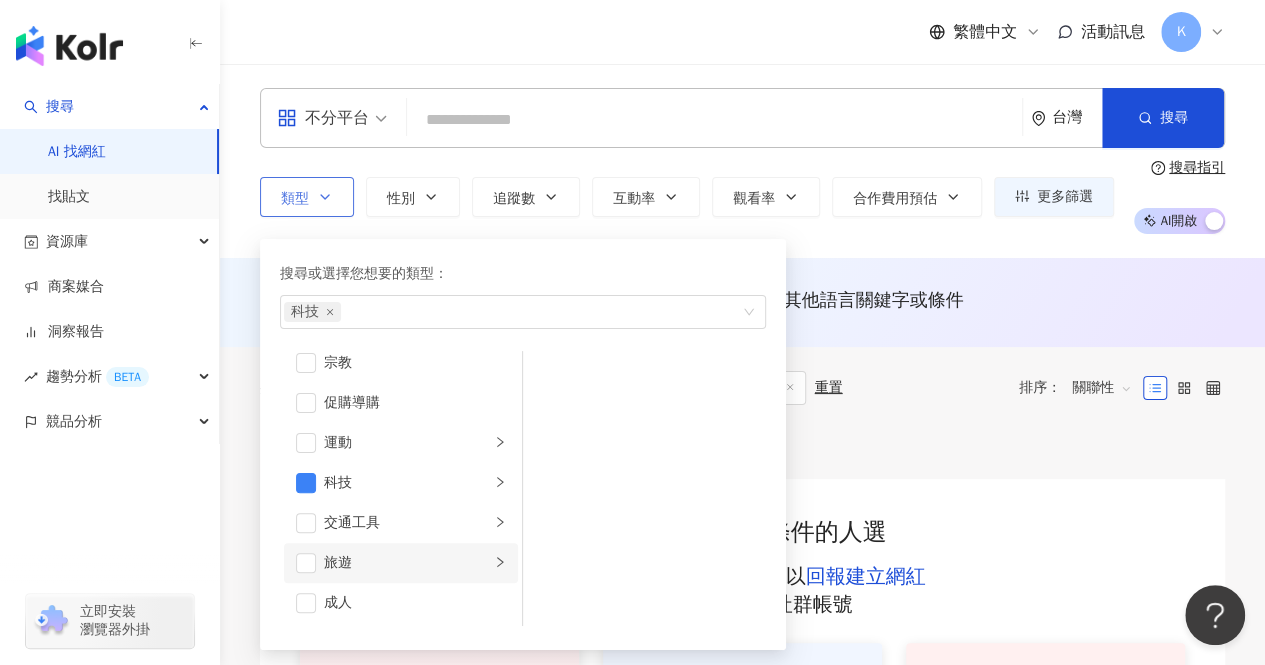 scroll, scrollTop: 692, scrollLeft: 0, axis: vertical 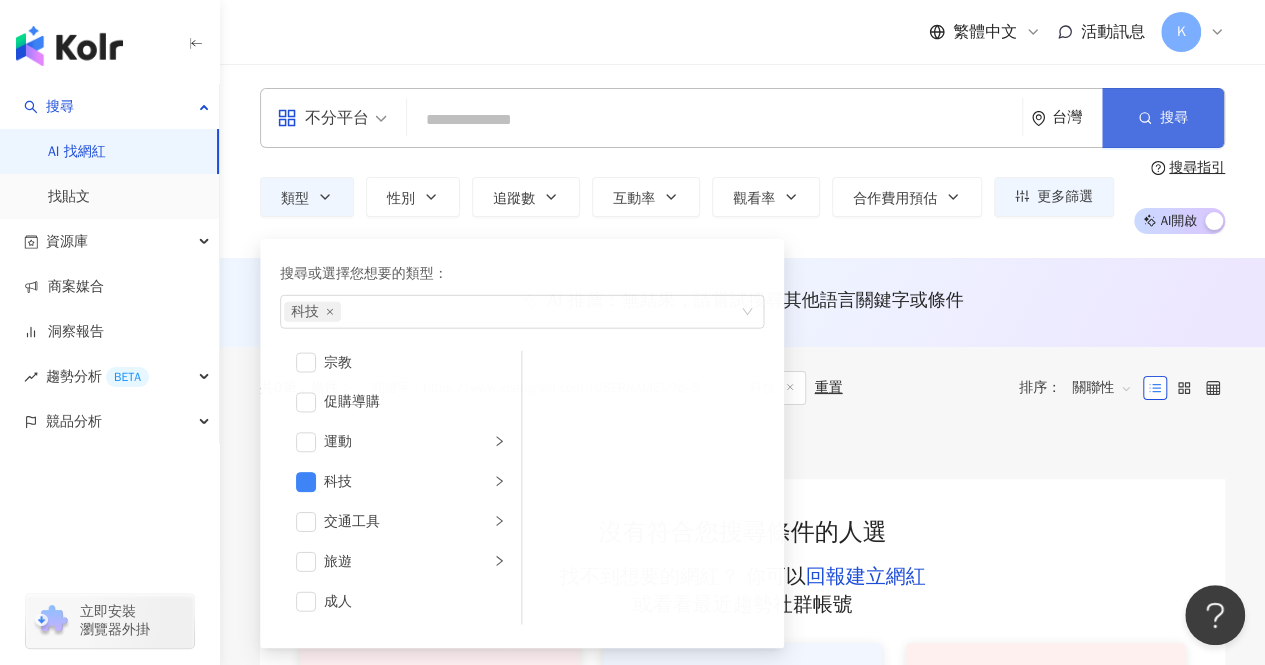 click on "搜尋" at bounding box center [1163, 118] 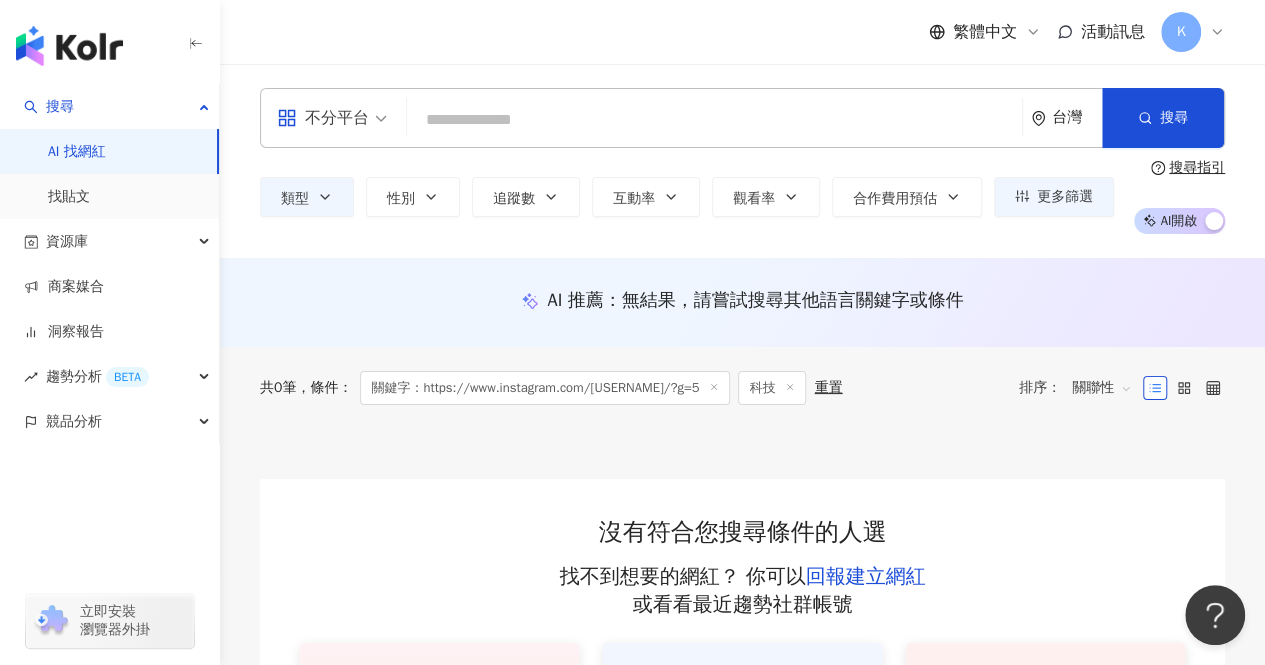 click at bounding box center (714, 120) 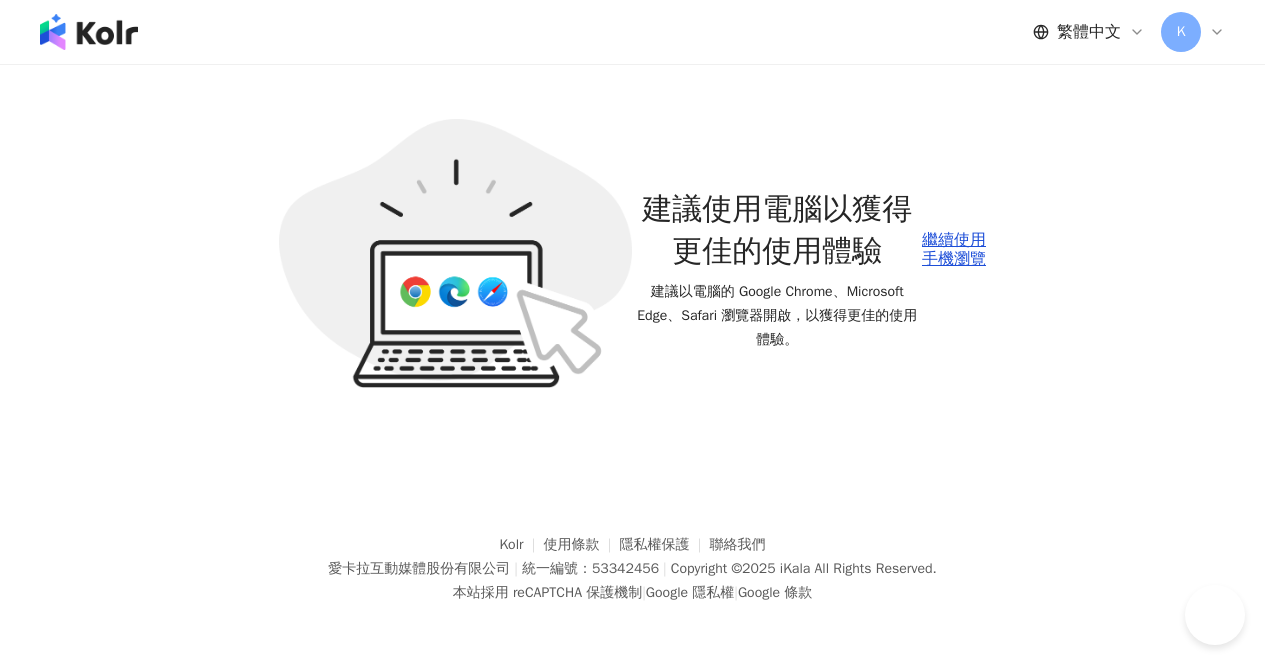 scroll, scrollTop: 0, scrollLeft: 0, axis: both 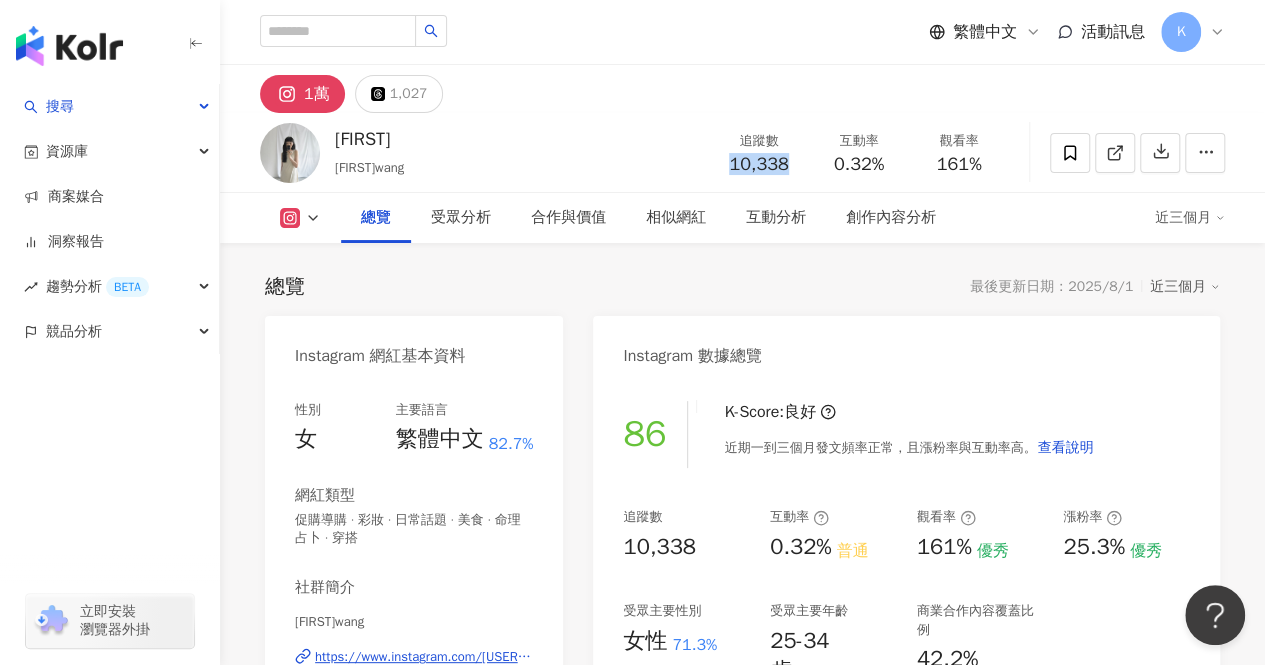 drag, startPoint x: 786, startPoint y: 168, endPoint x: 722, endPoint y: 170, distance: 64.03124 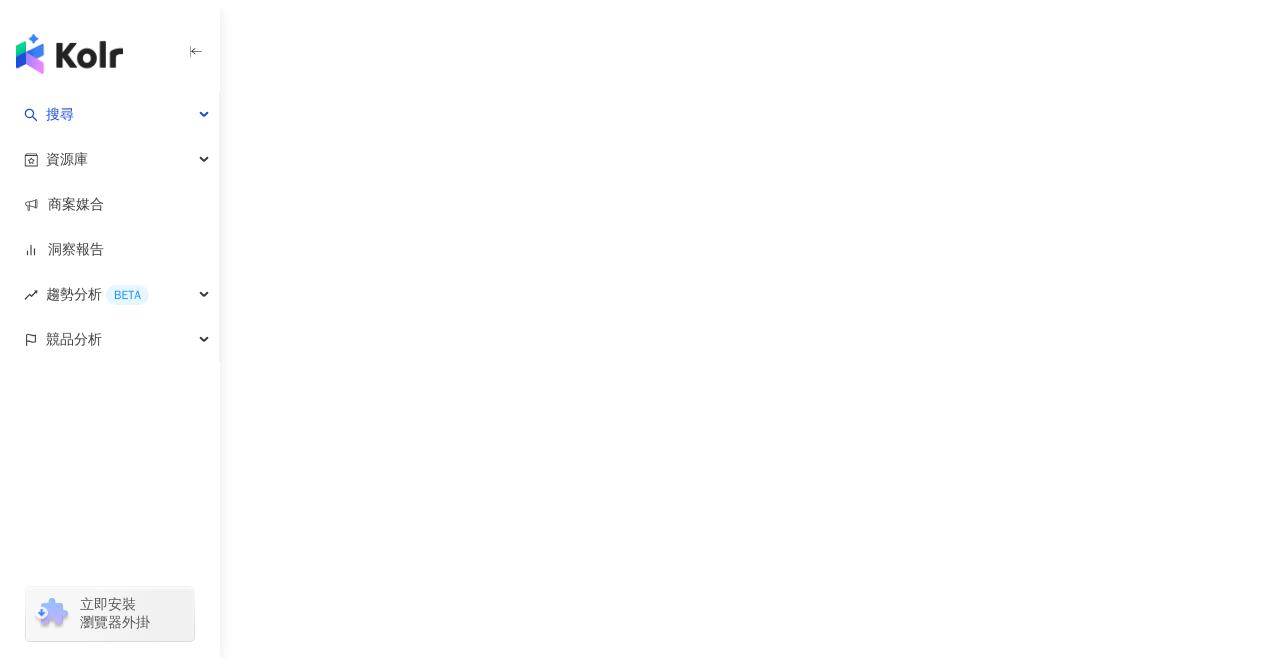 scroll, scrollTop: 0, scrollLeft: 0, axis: both 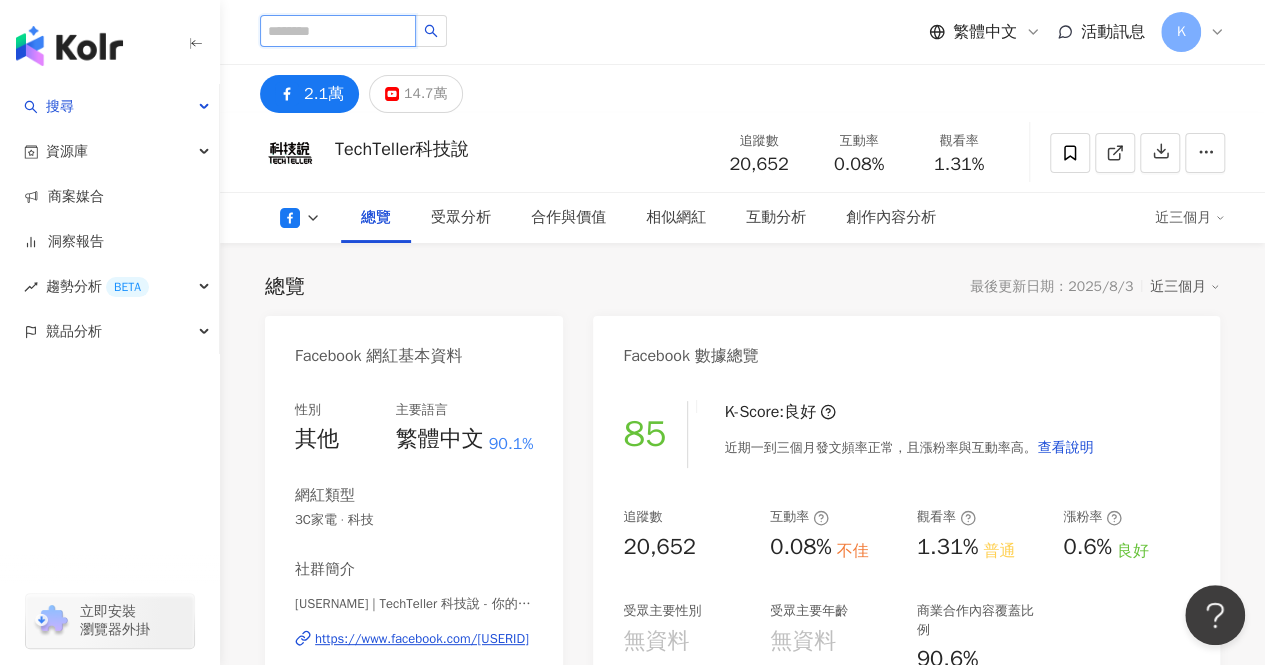 click at bounding box center (338, 31) 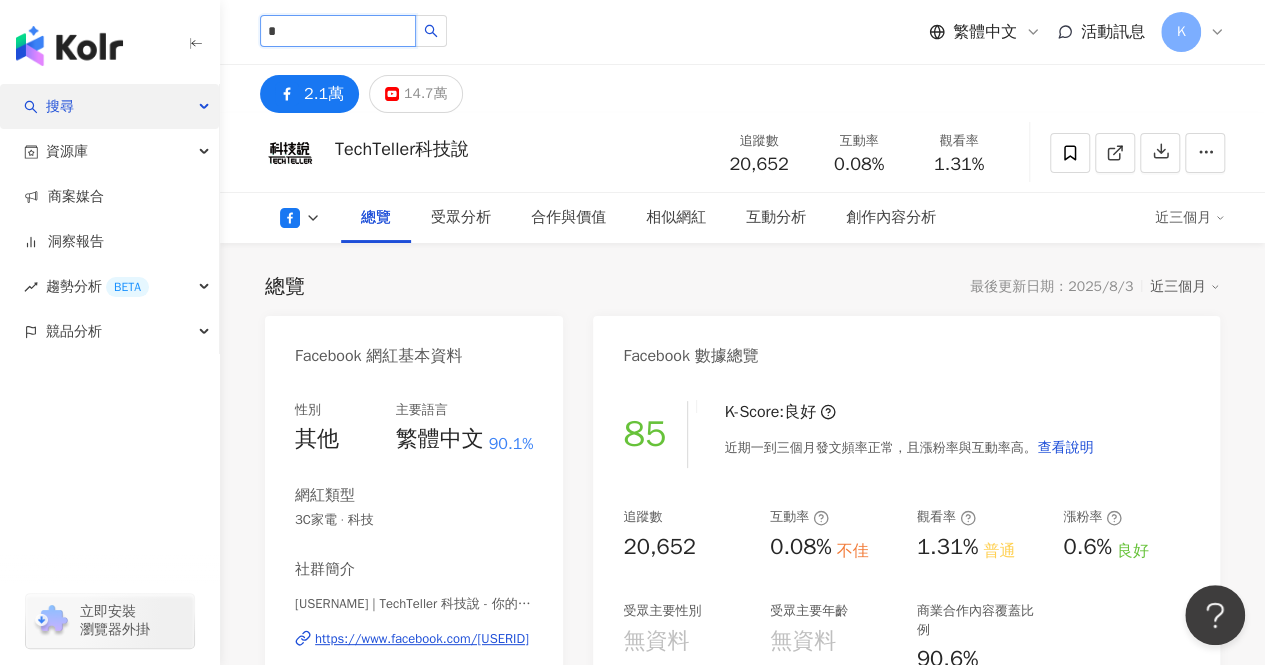 type on "*" 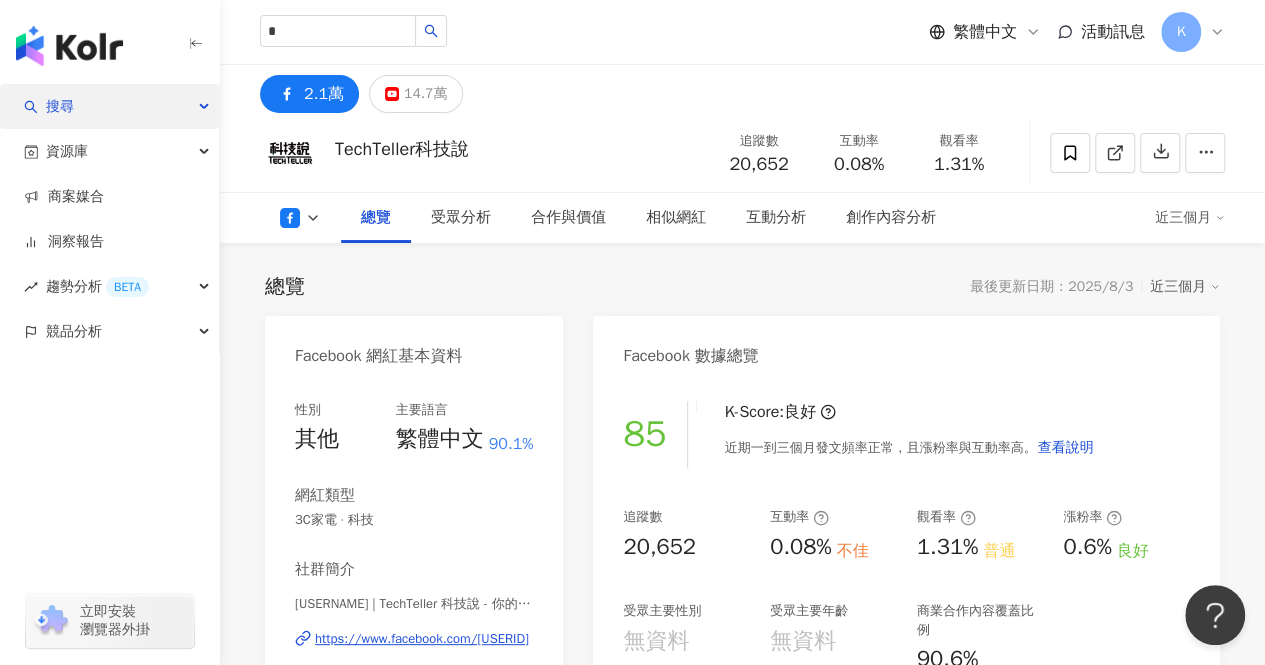 click on "搜尋" at bounding box center [109, 106] 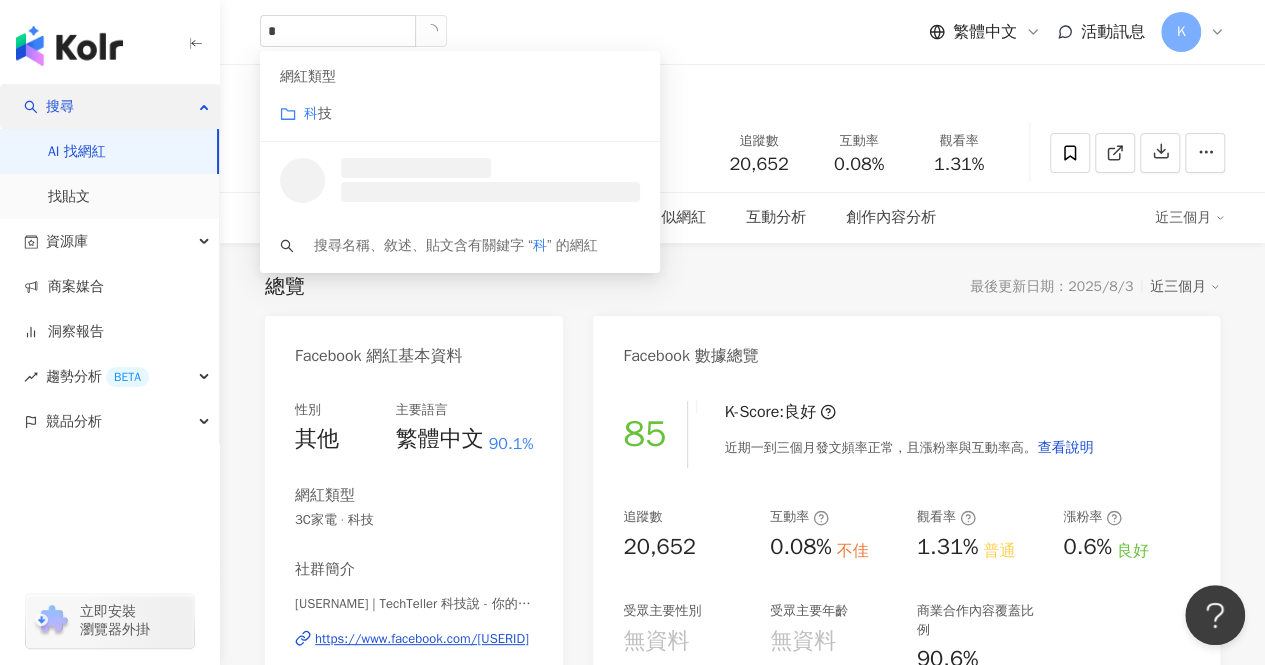 click on "搜尋" at bounding box center [109, 106] 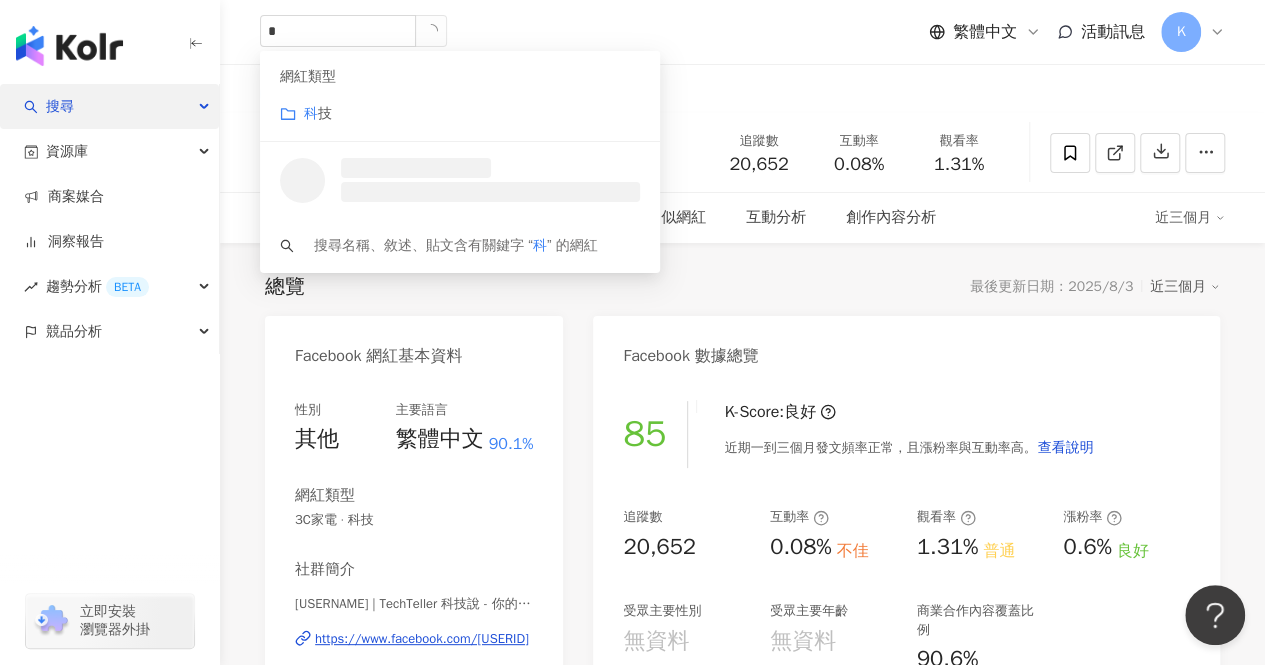 click on "搜尋" at bounding box center (109, 106) 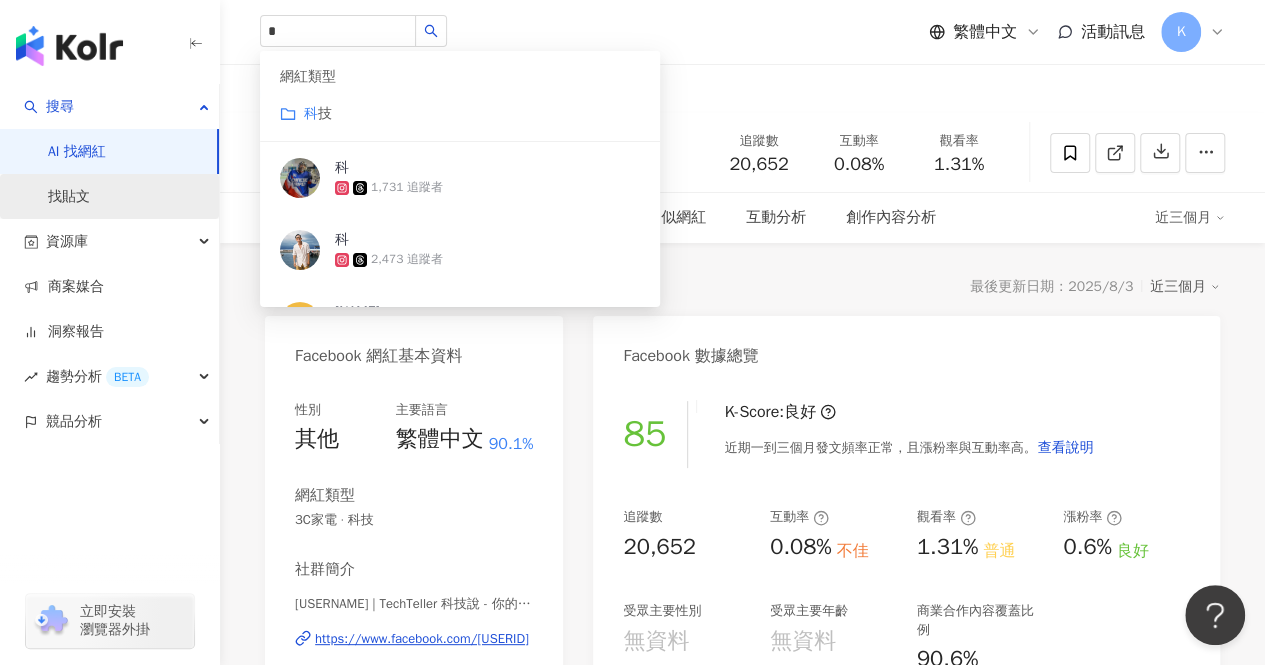 click on "找貼文" at bounding box center [69, 197] 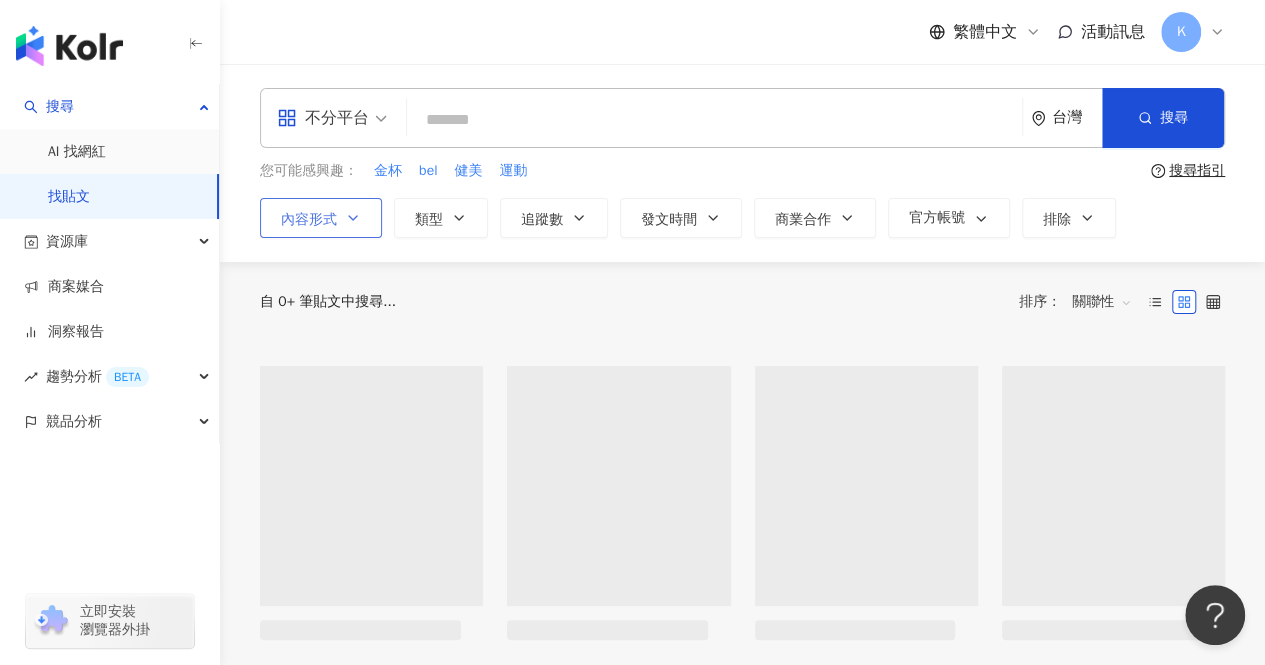 click on "內容形式" at bounding box center (321, 218) 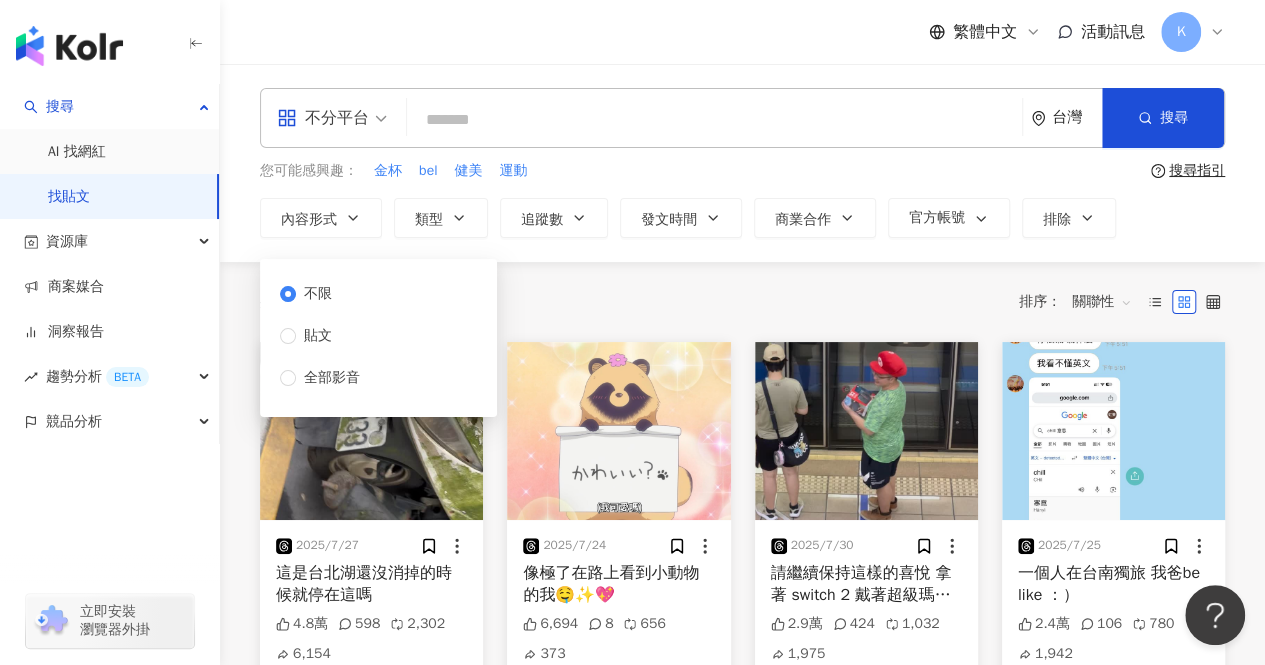click on "共  1,000+  筆 排序： 關聯性" at bounding box center (742, 302) 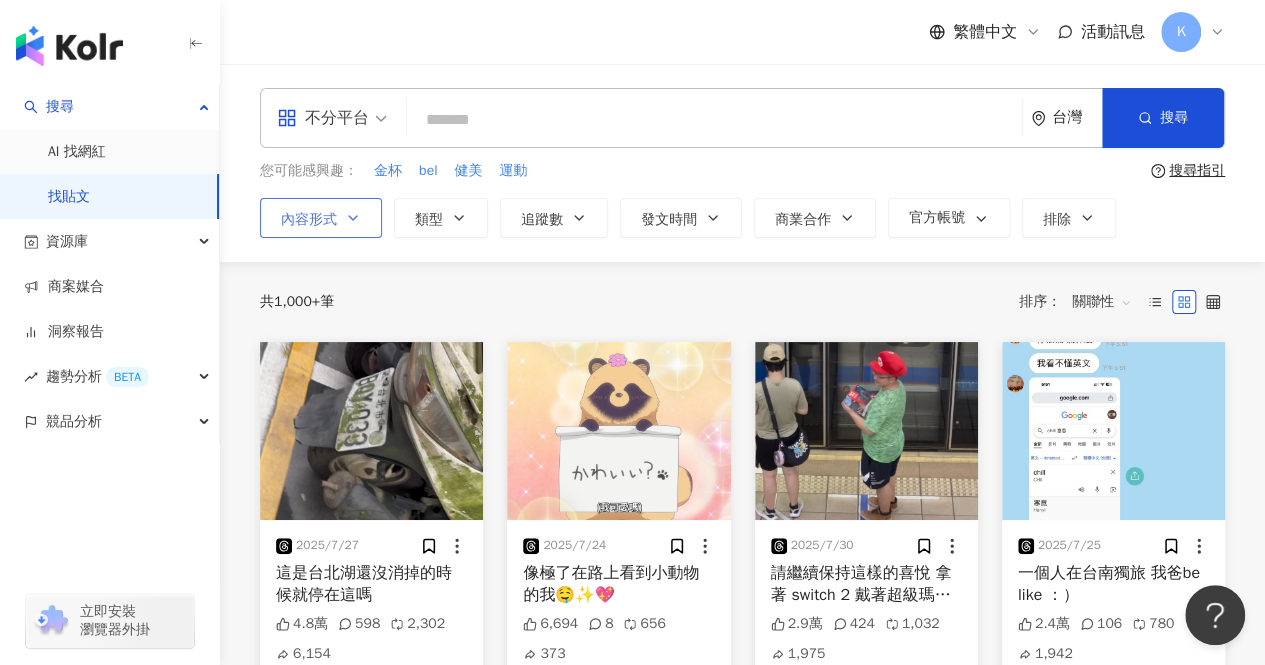 click 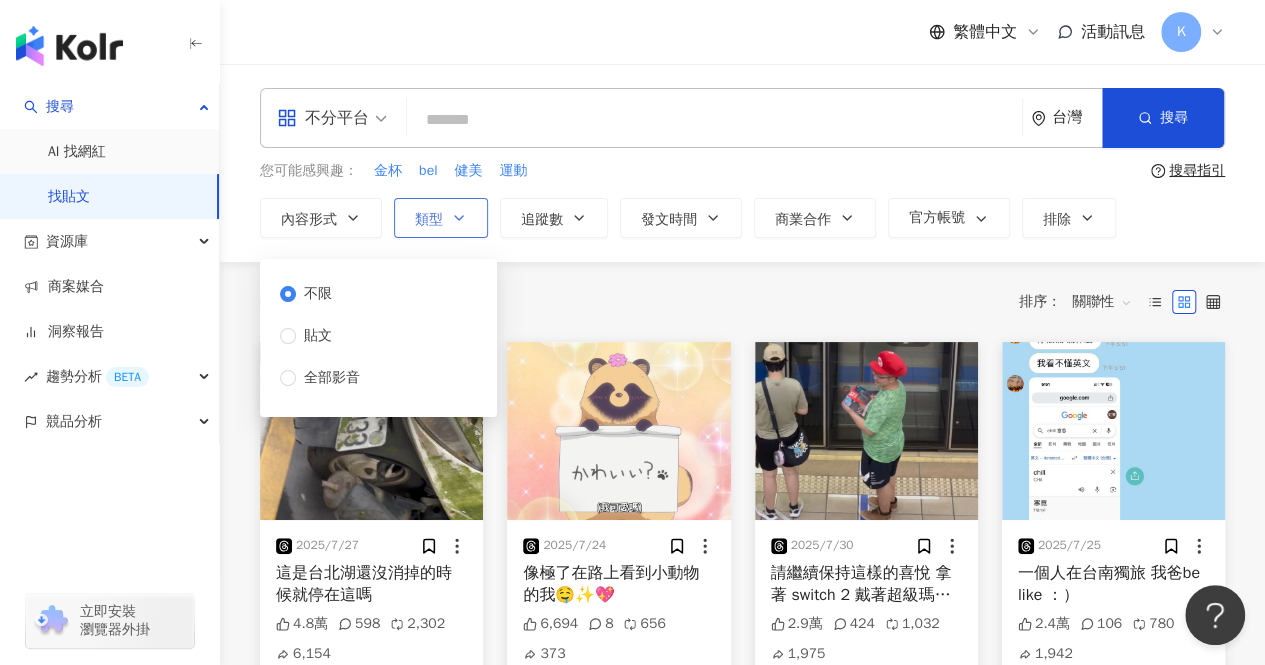 click on "類型" at bounding box center [441, 218] 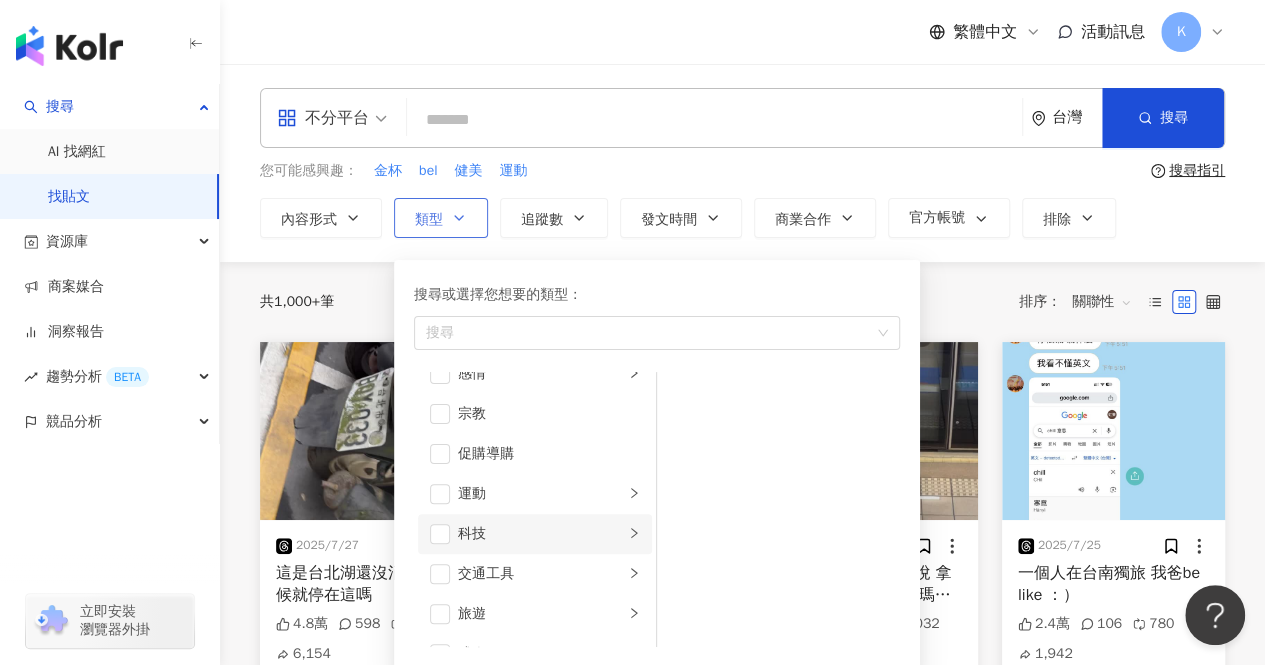 scroll, scrollTop: 692, scrollLeft: 0, axis: vertical 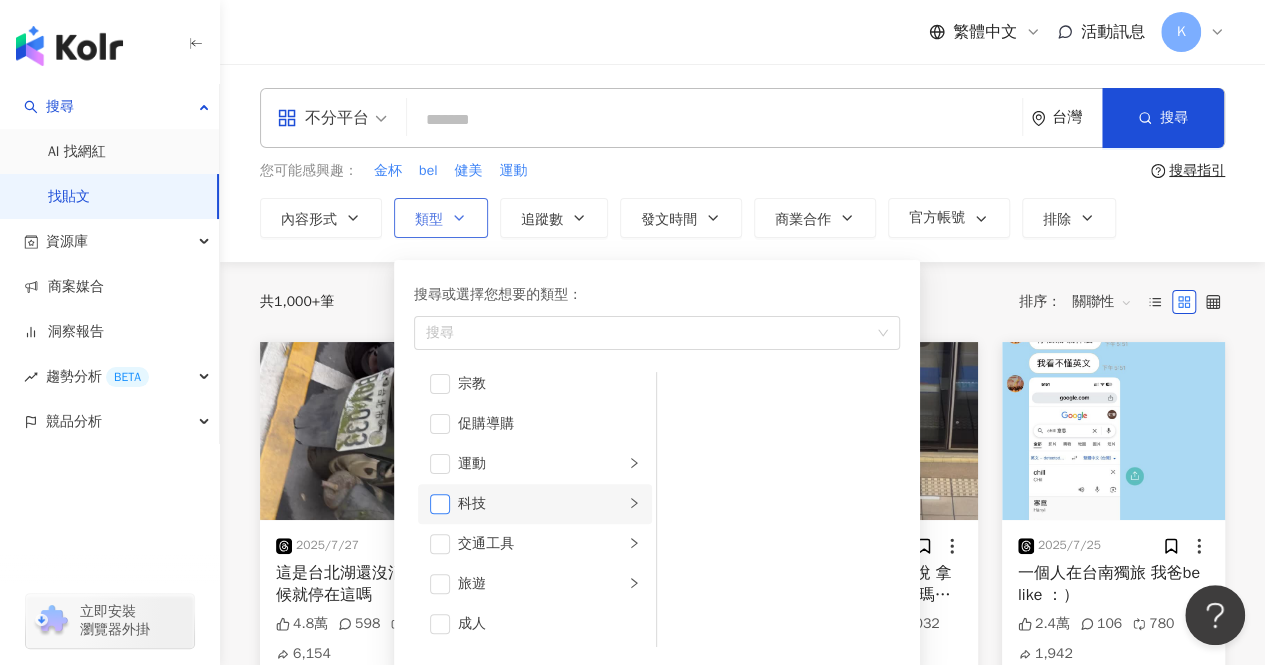 click at bounding box center [440, 504] 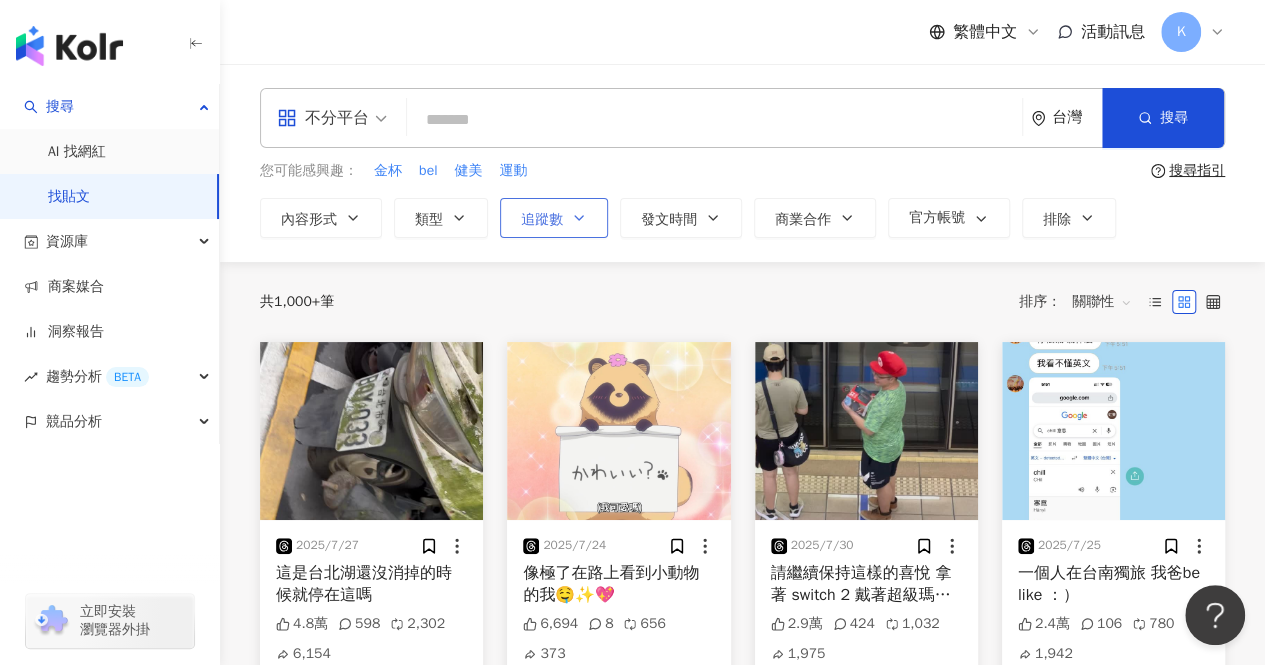 click on "追蹤數" at bounding box center [554, 218] 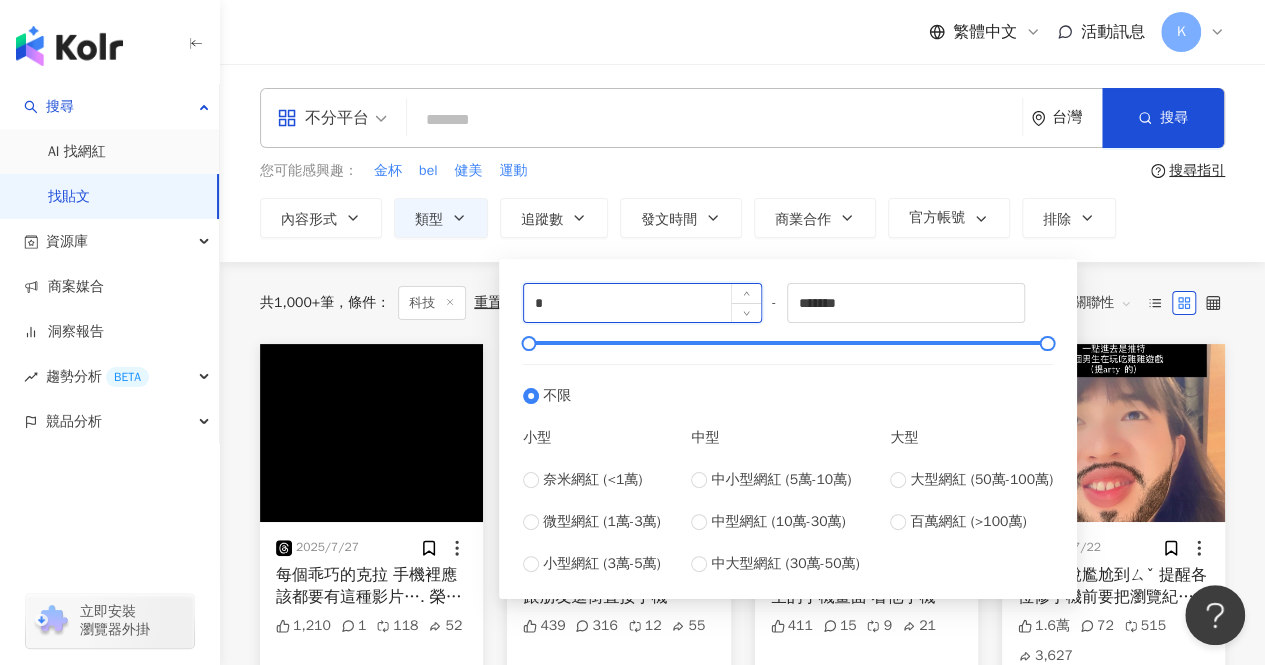 click on "*" at bounding box center (642, 303) 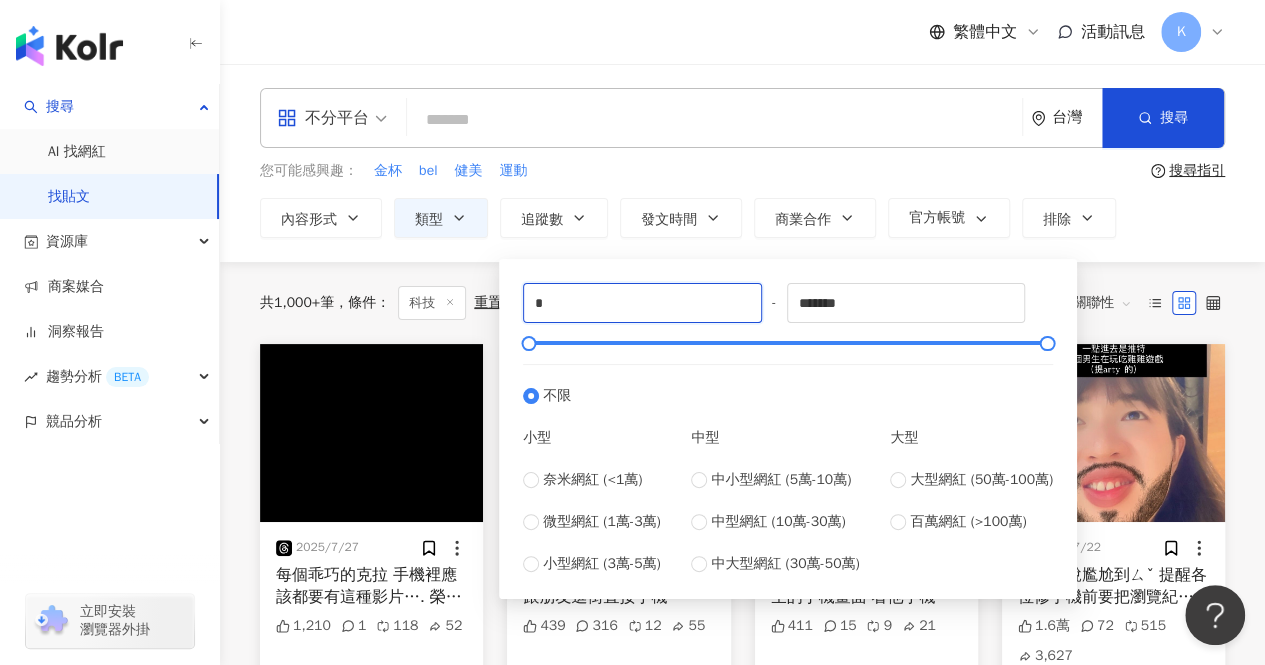 drag, startPoint x: 625, startPoint y: 312, endPoint x: 458, endPoint y: 303, distance: 167.24234 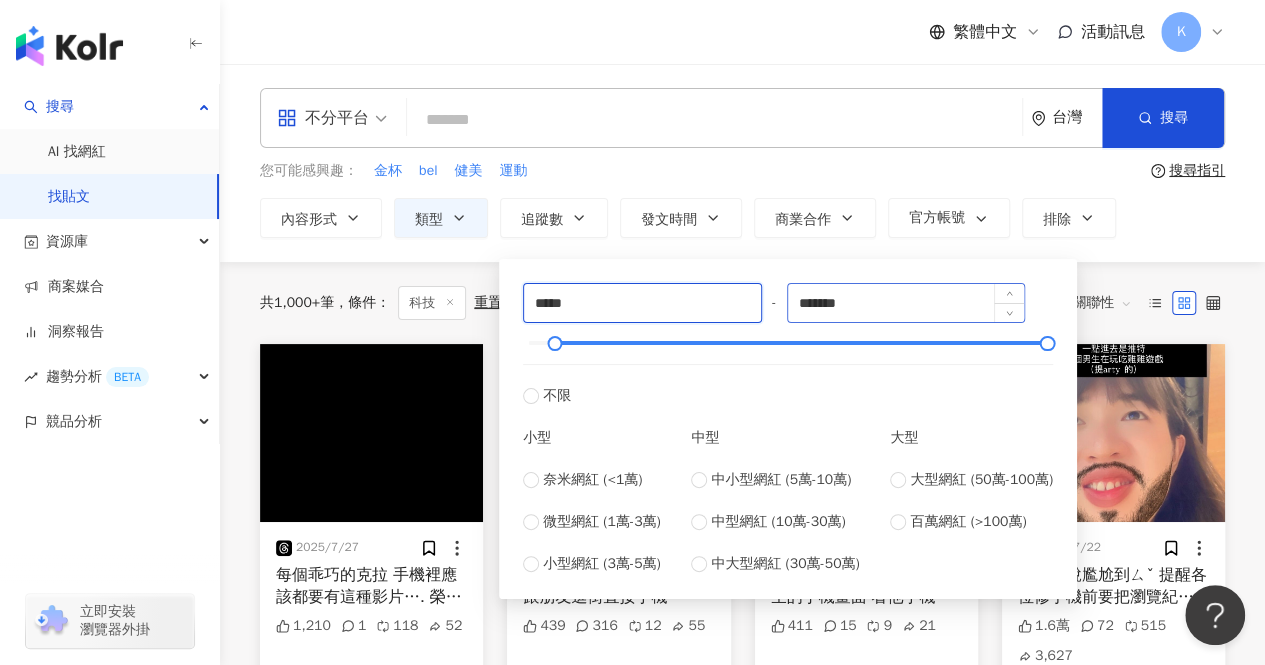 type on "*****" 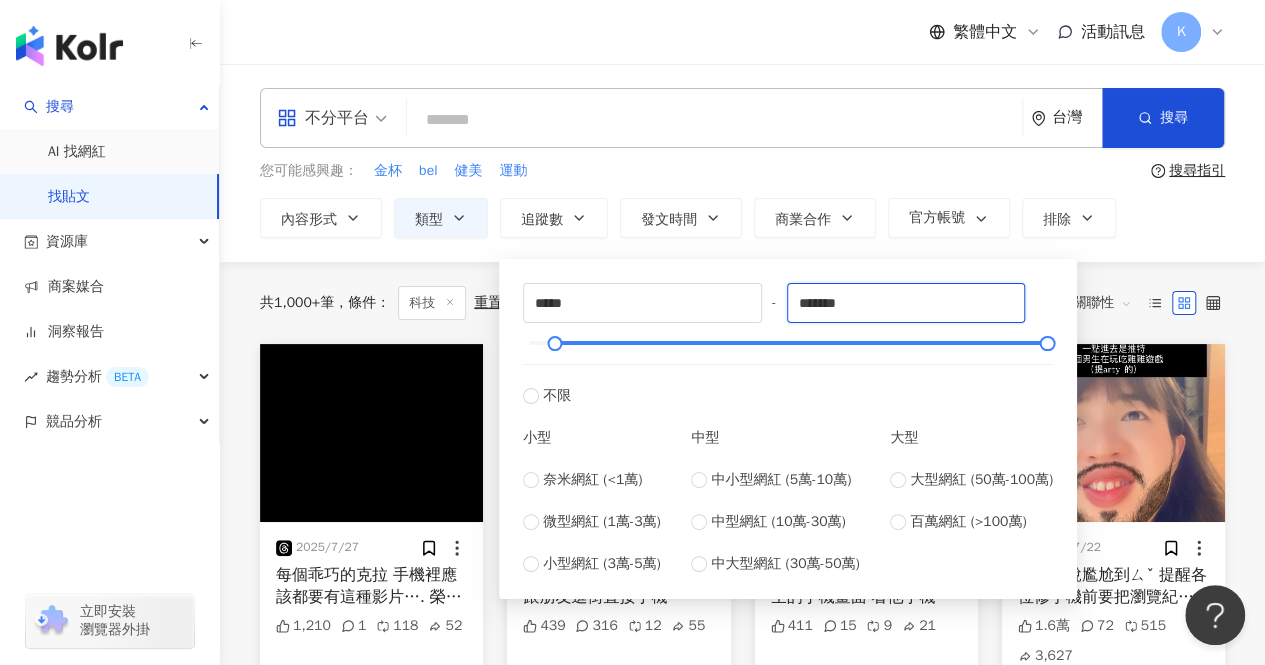 drag, startPoint x: 882, startPoint y: 299, endPoint x: 778, endPoint y: 329, distance: 108.24047 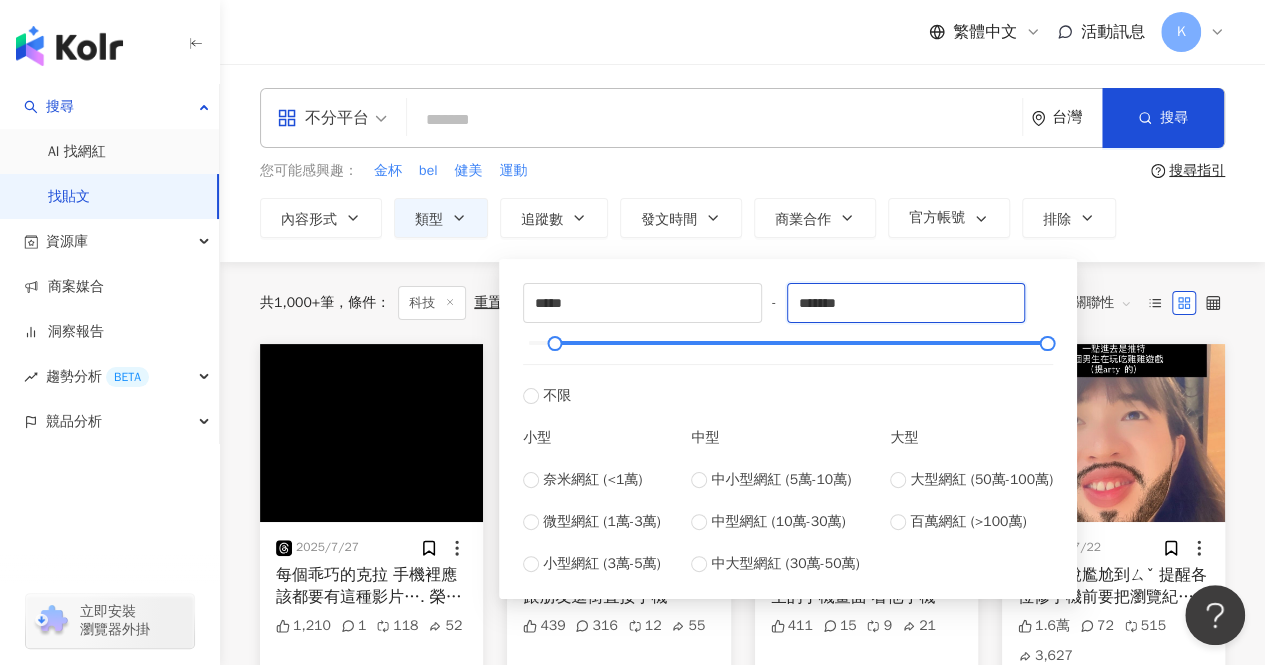 click on "*****  -  ******* 不限 小型 奈米網紅 (<1萬) 微型網紅 (1萬-3萬) 小型網紅 (3萬-5萬) 中型 中小型網紅 (5萬-10萬) 中型網紅 (10萬-30萬) 中大型網紅 (30萬-50萬) 大型 大型網紅 (50萬-100萬) 百萬網紅 (>100萬)" at bounding box center [788, 429] 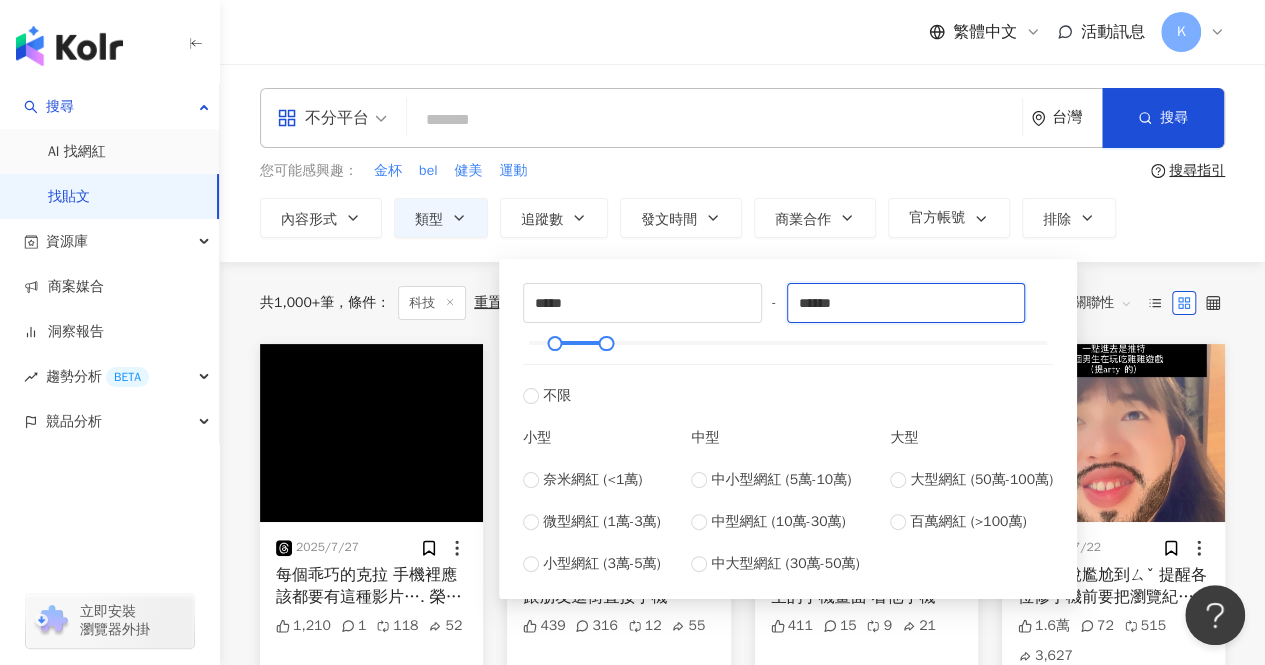 type on "******" 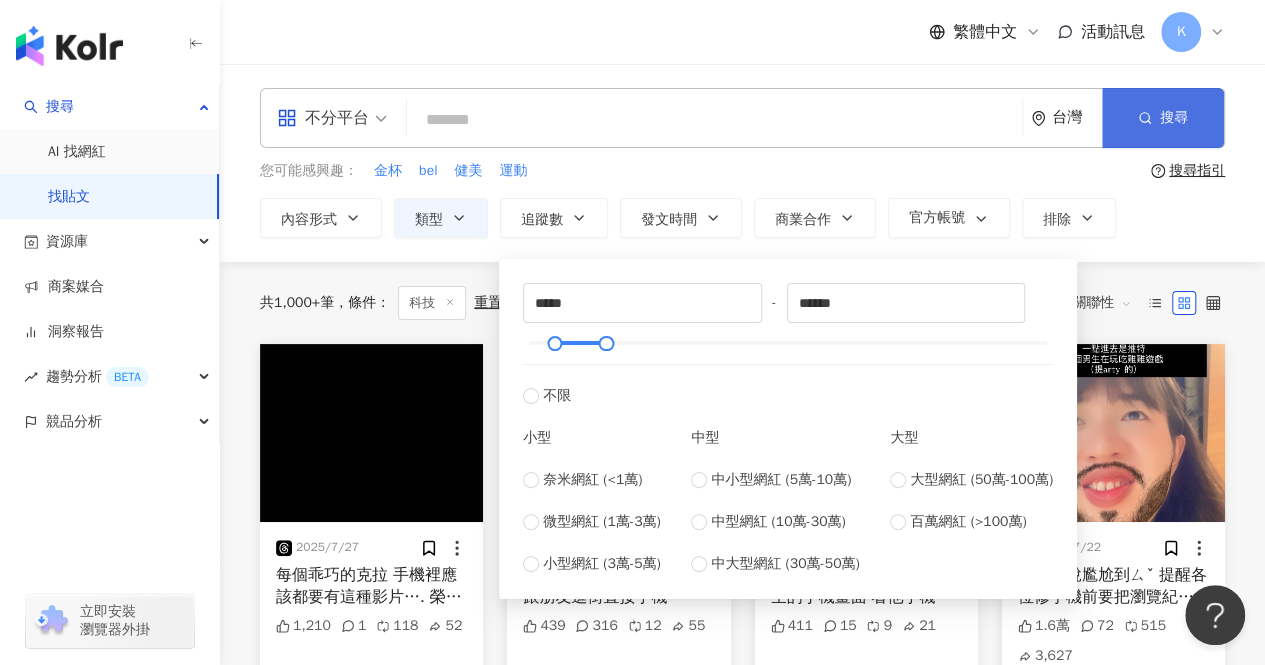 click at bounding box center [1145, 117] 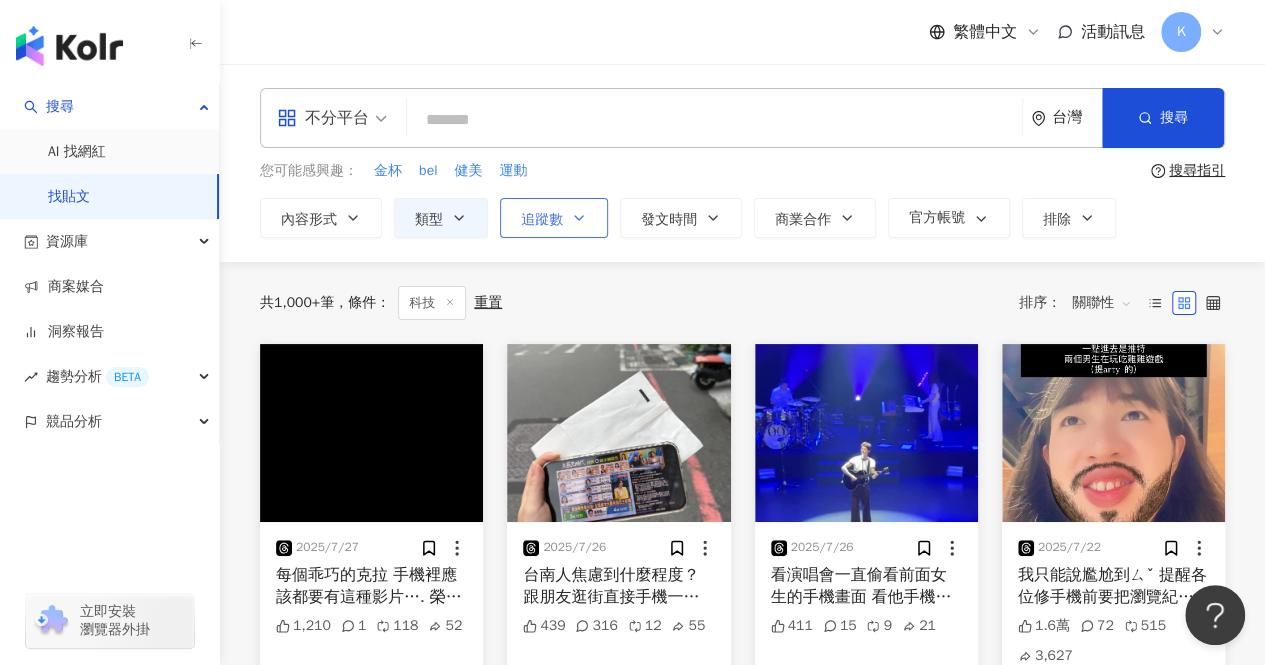 click on "追蹤數" at bounding box center [554, 218] 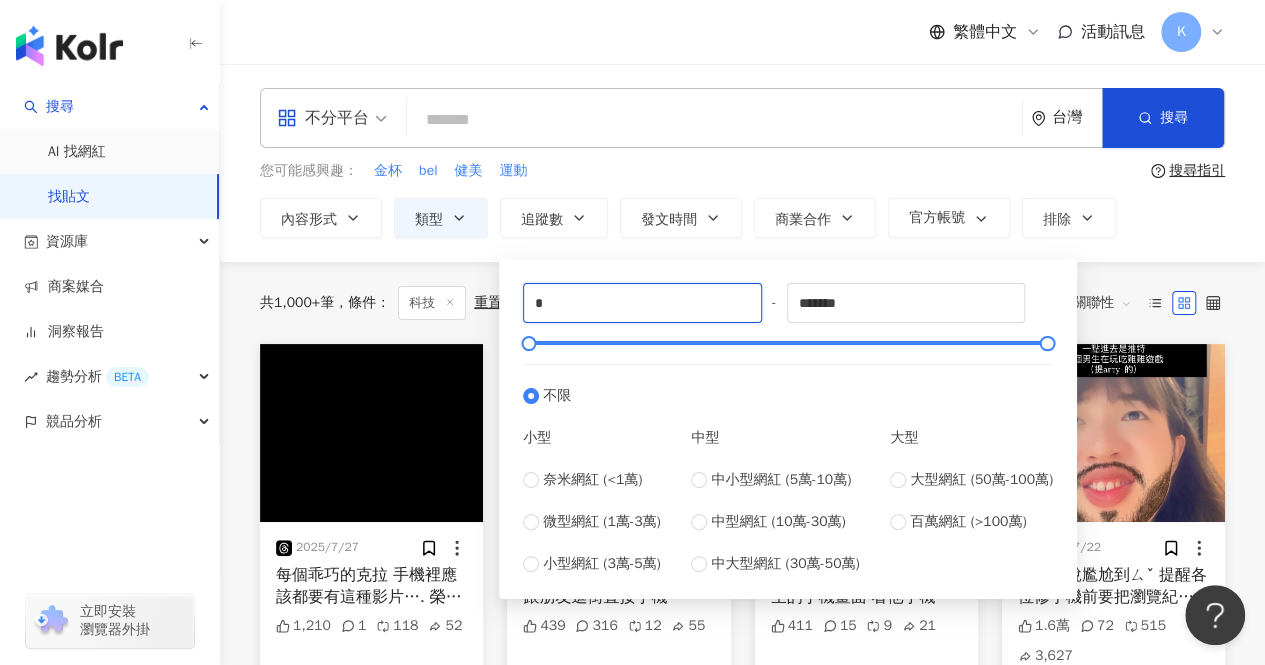 drag, startPoint x: 634, startPoint y: 301, endPoint x: 302, endPoint y: 295, distance: 332.0542 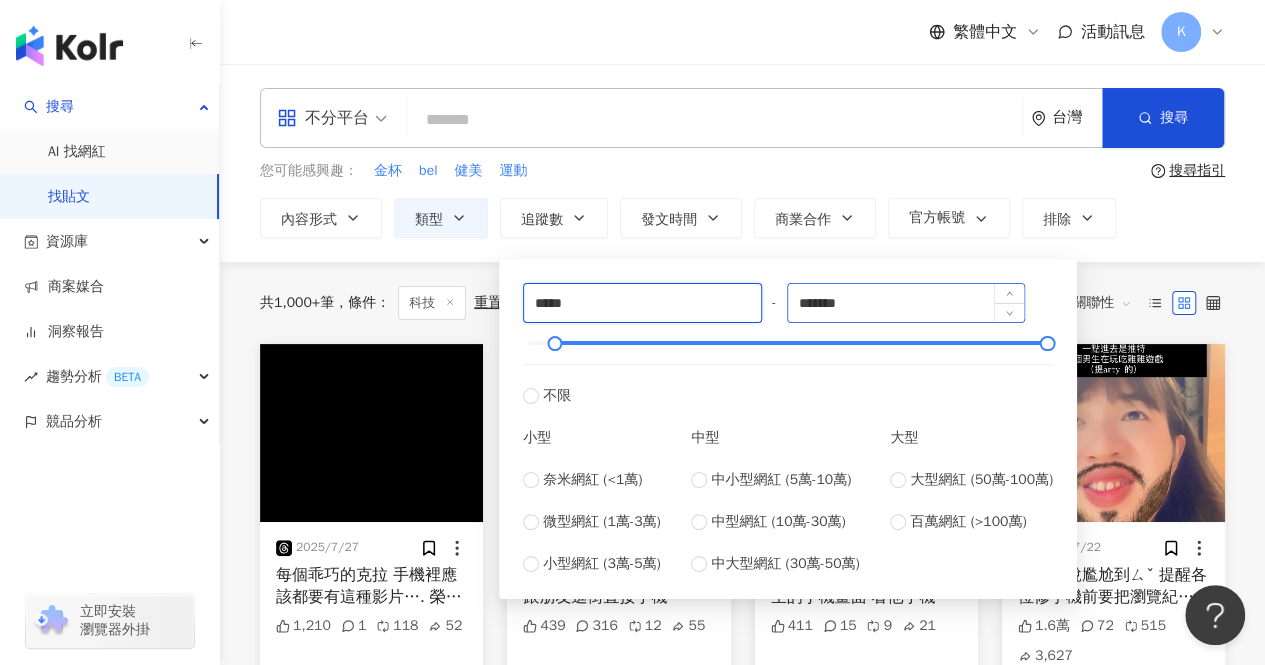 type on "*****" 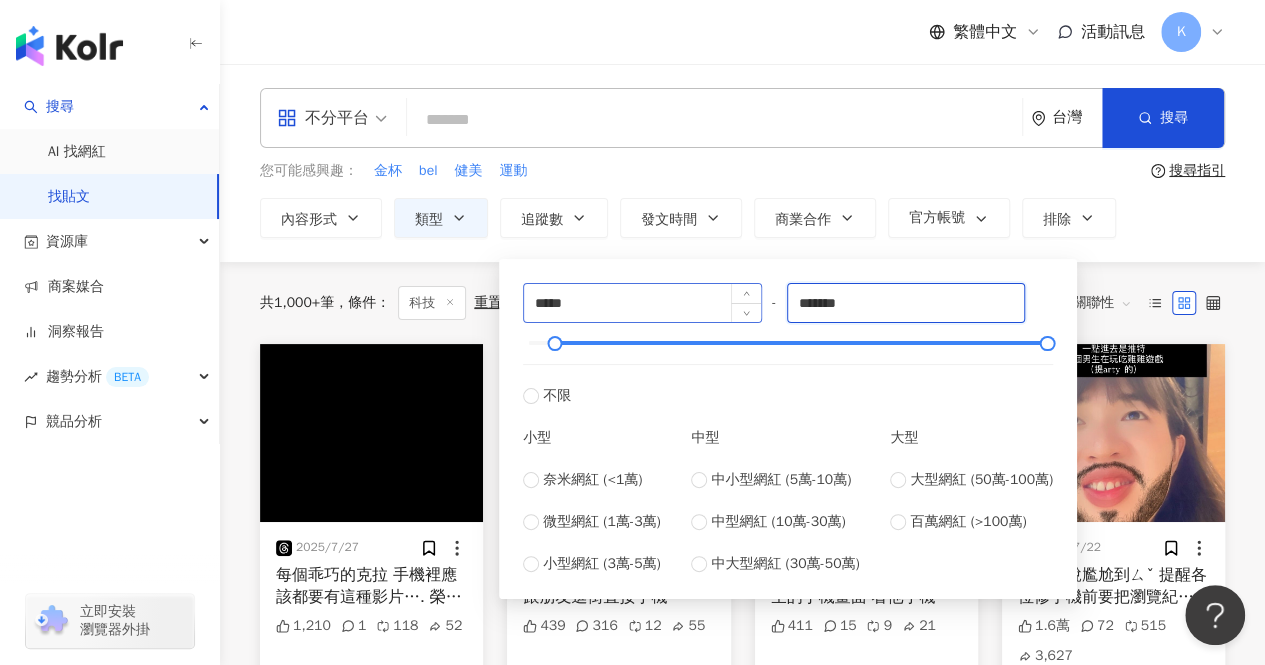 drag, startPoint x: 933, startPoint y: 301, endPoint x: 537, endPoint y: 307, distance: 396.04544 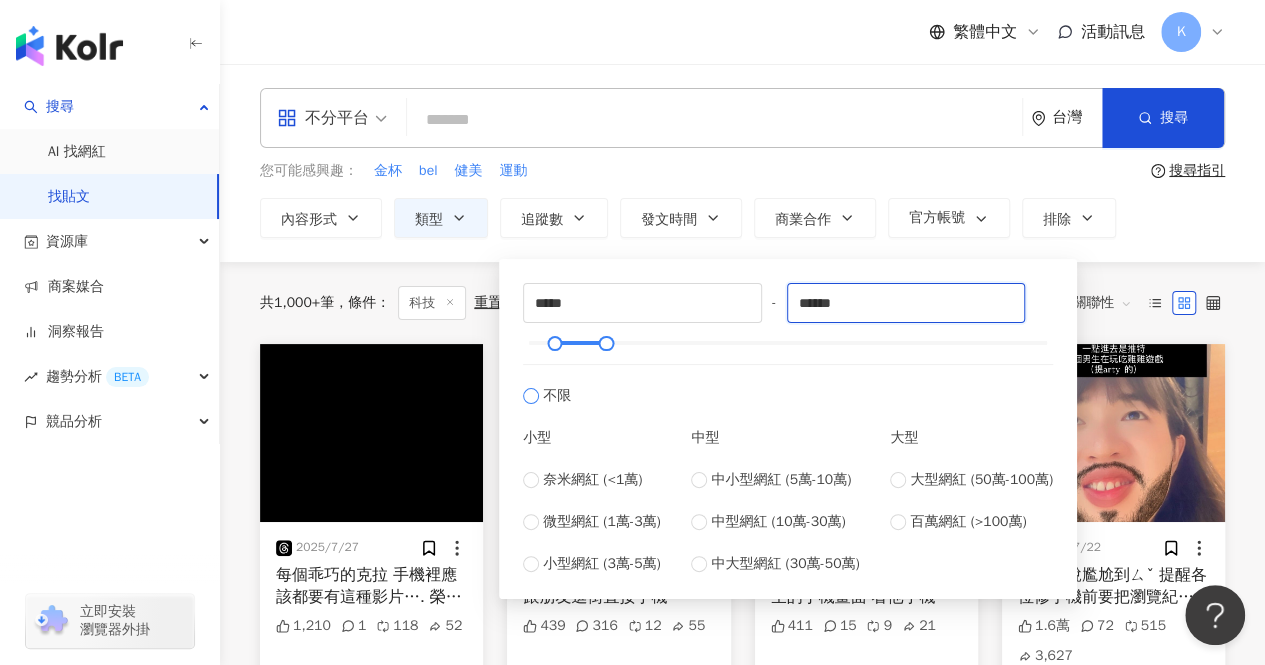 type on "******" 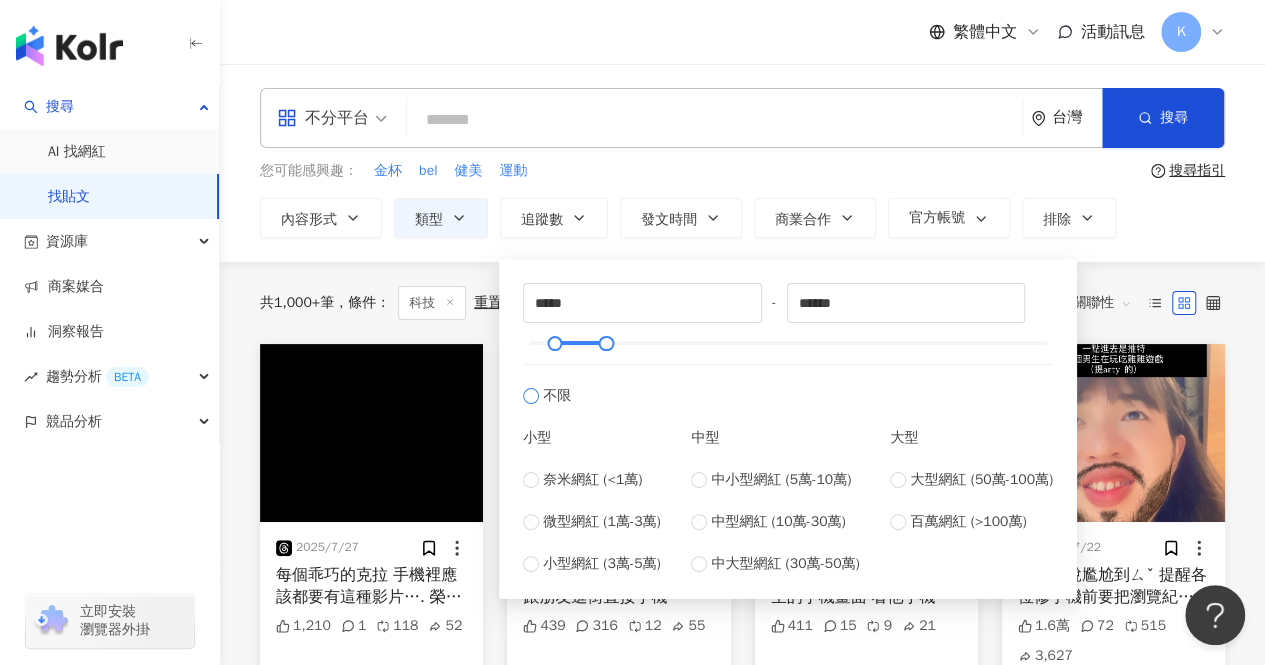 click on "不限" at bounding box center (788, 385) 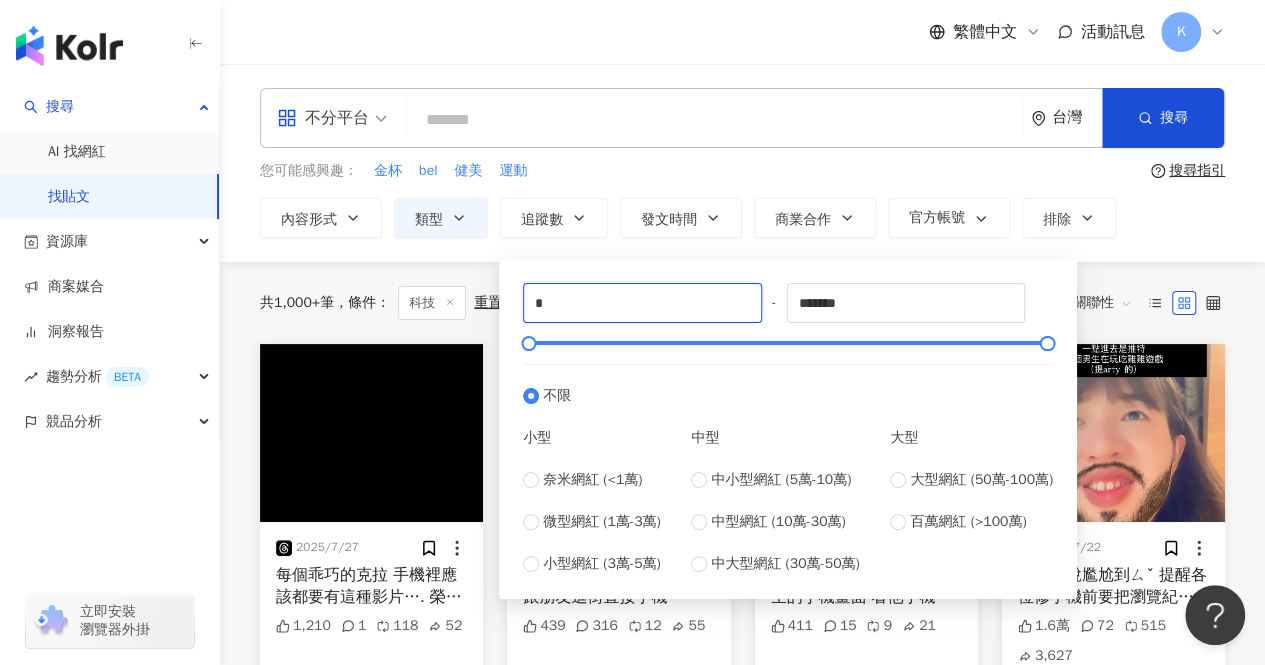 drag, startPoint x: 618, startPoint y: 307, endPoint x: 361, endPoint y: 297, distance: 257.1945 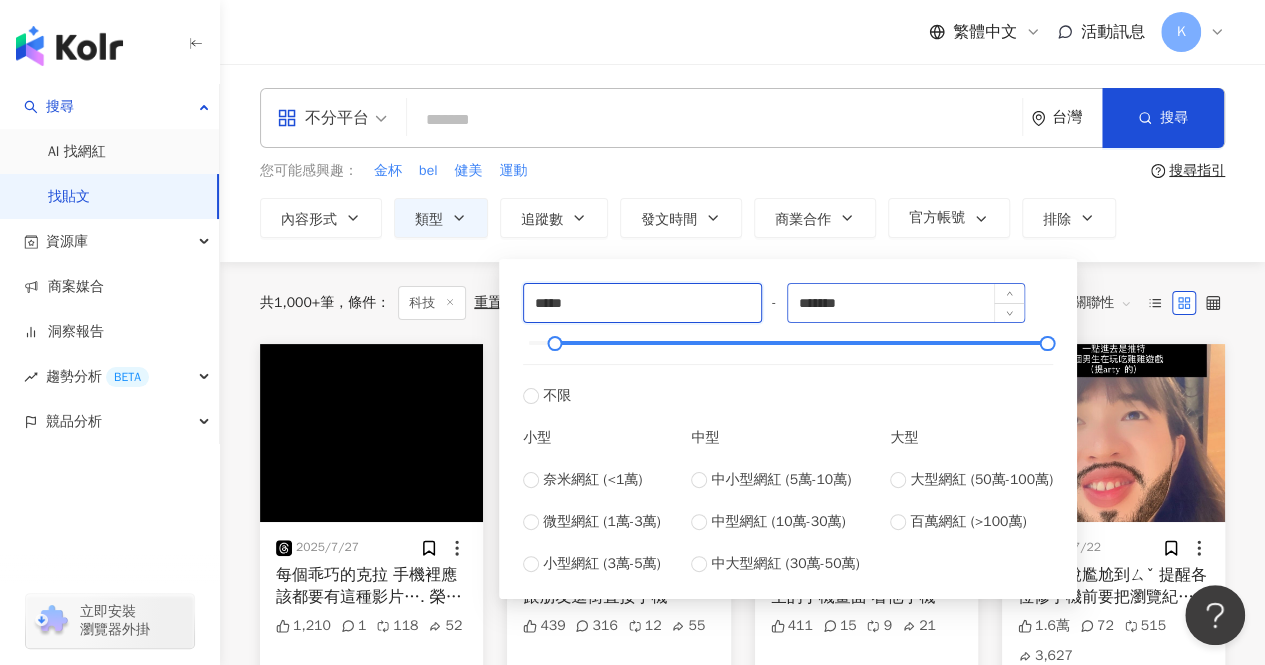 type on "*****" 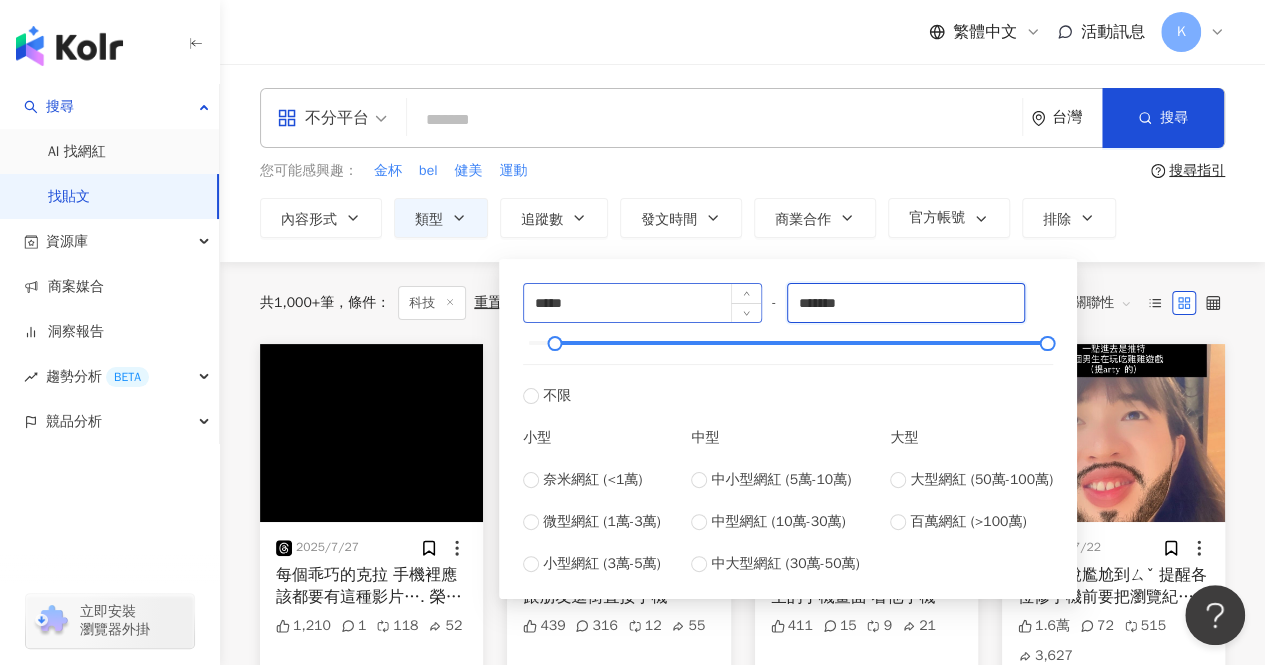 drag, startPoint x: 875, startPoint y: 297, endPoint x: 638, endPoint y: 289, distance: 237.13498 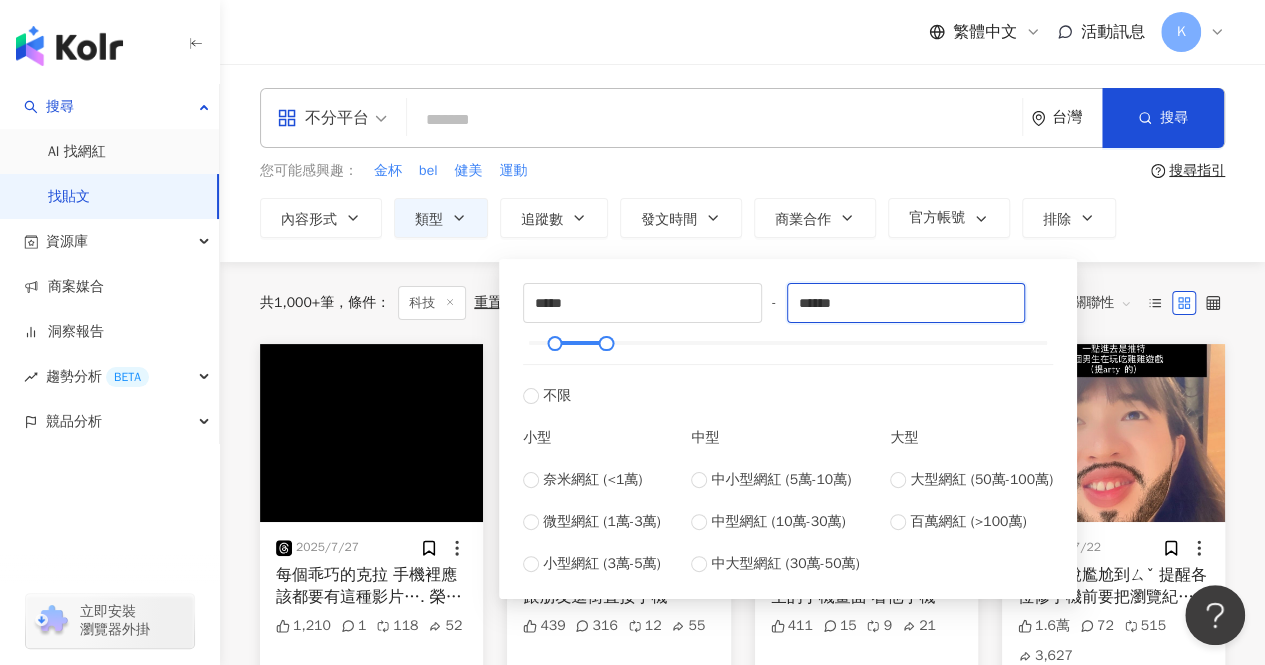 type on "******" 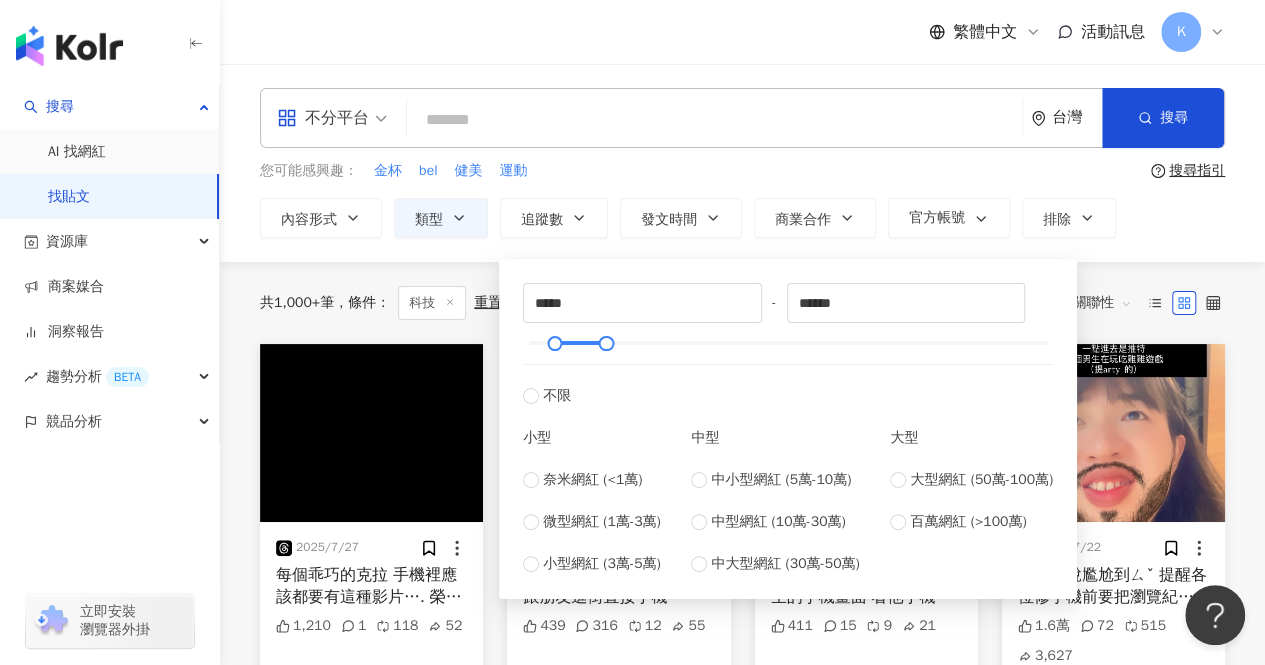 click on "*****  -  ****** 不限 小型 奈米網紅 (<1萬) 微型網紅 (1萬-3萬) 小型網紅 (3萬-5萬) 中型 中小型網紅 (5萬-10萬) 中型網紅 (10萬-30萬) 中大型網紅 (30萬-50萬) 大型 大型網紅 (50萬-100萬) 百萬網紅 (>100萬)" at bounding box center [788, 429] 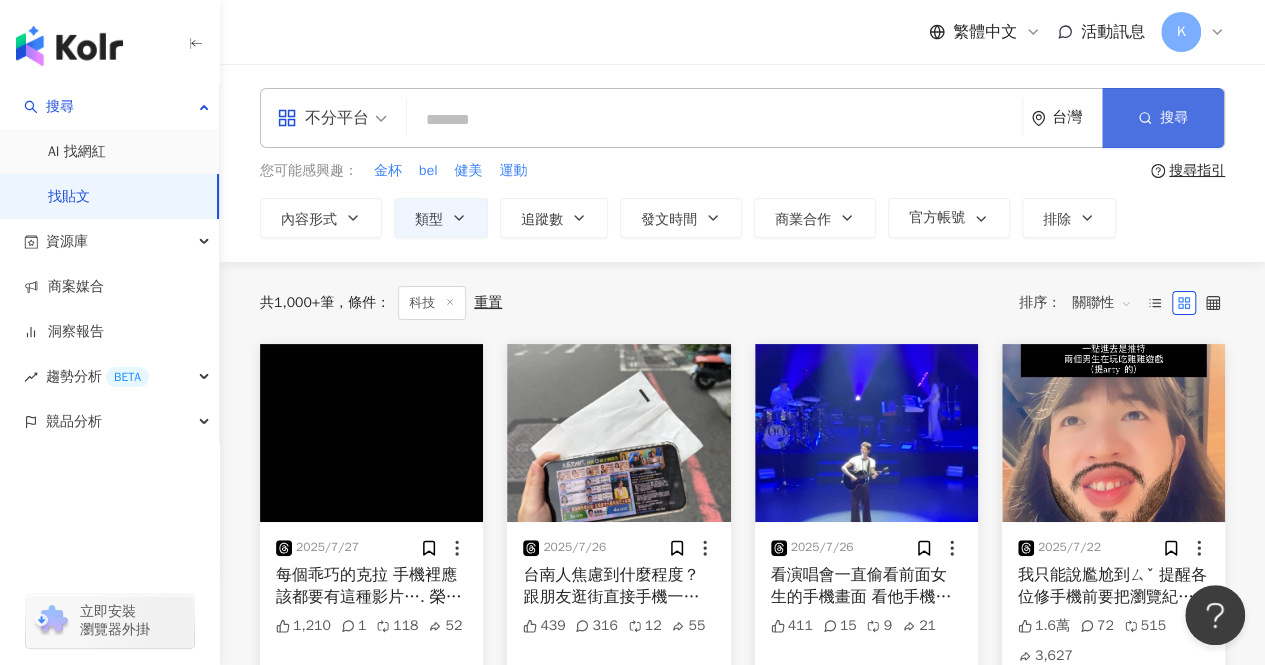 click on "搜尋" at bounding box center (1163, 118) 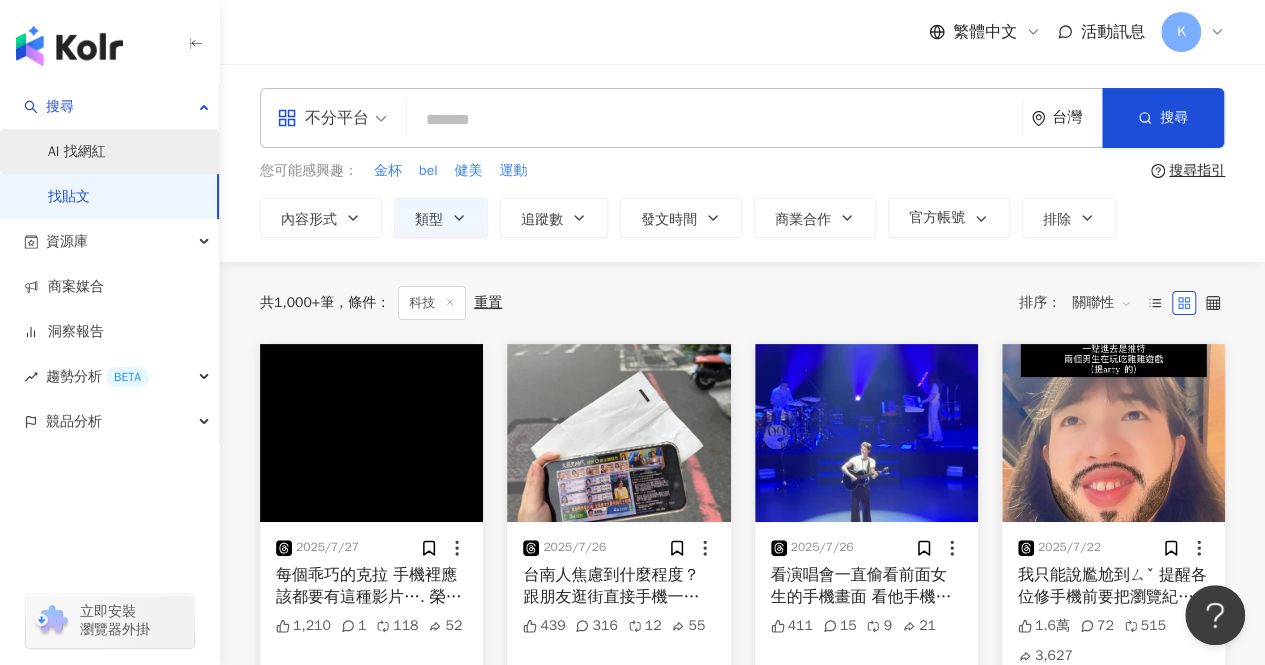 click on "AI 找網紅" at bounding box center [77, 152] 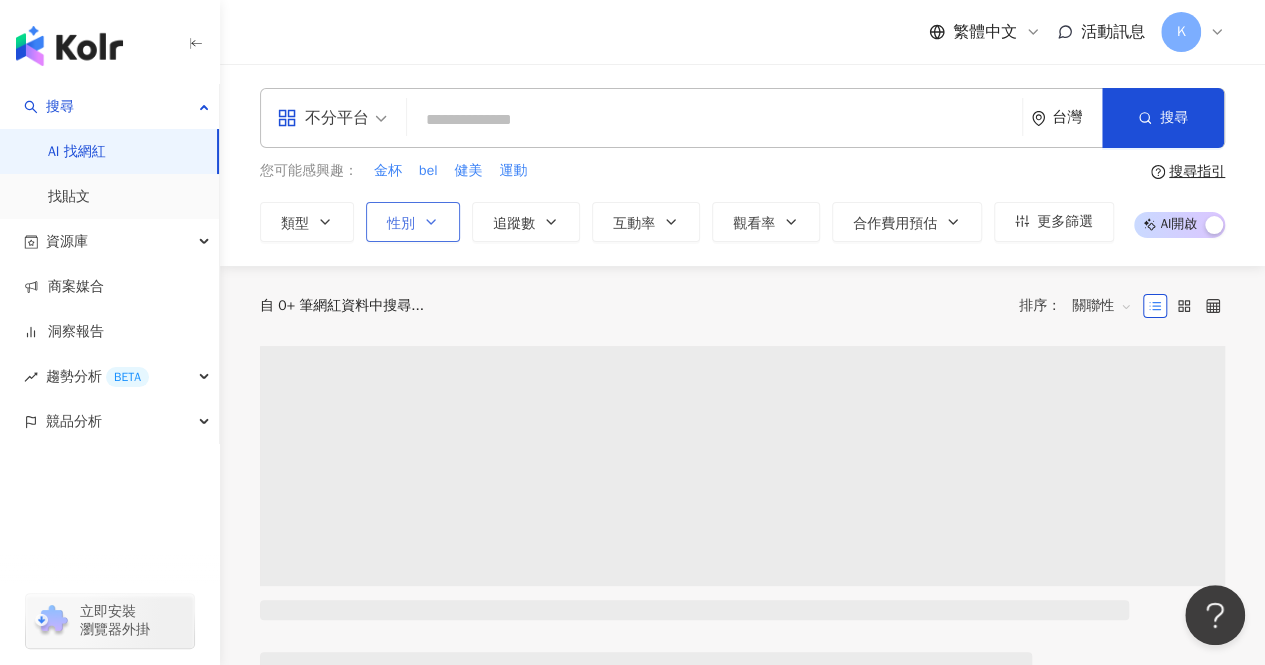 click 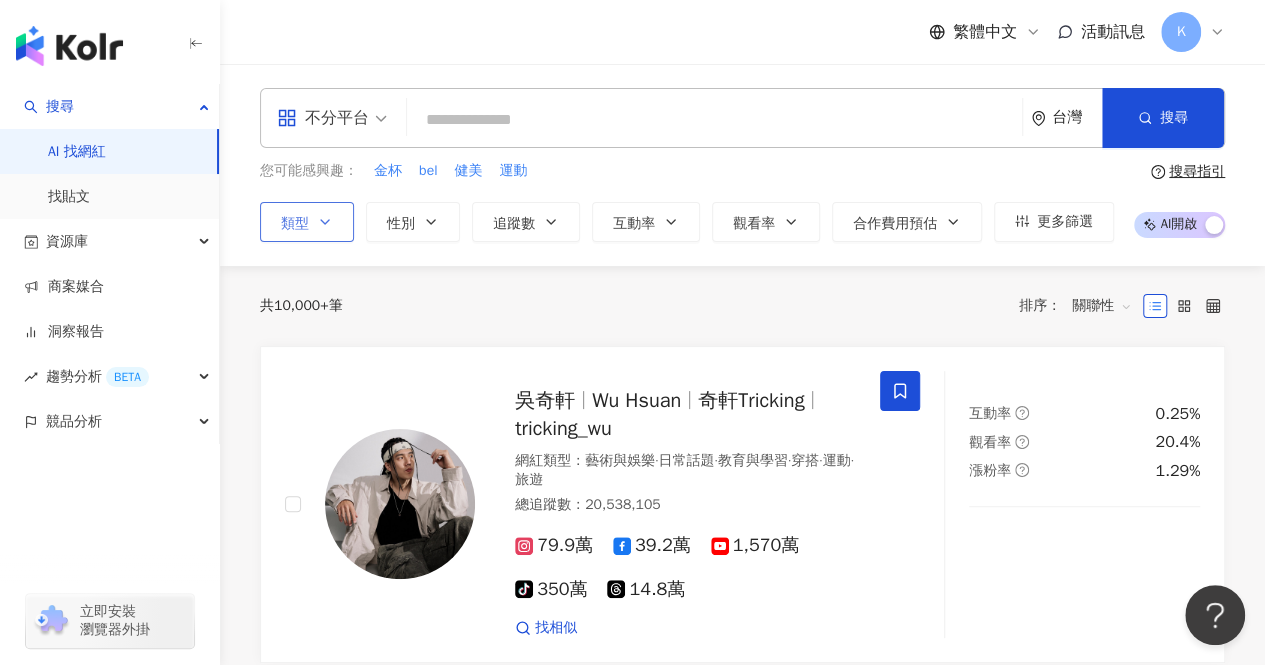 click on "類型" at bounding box center (307, 222) 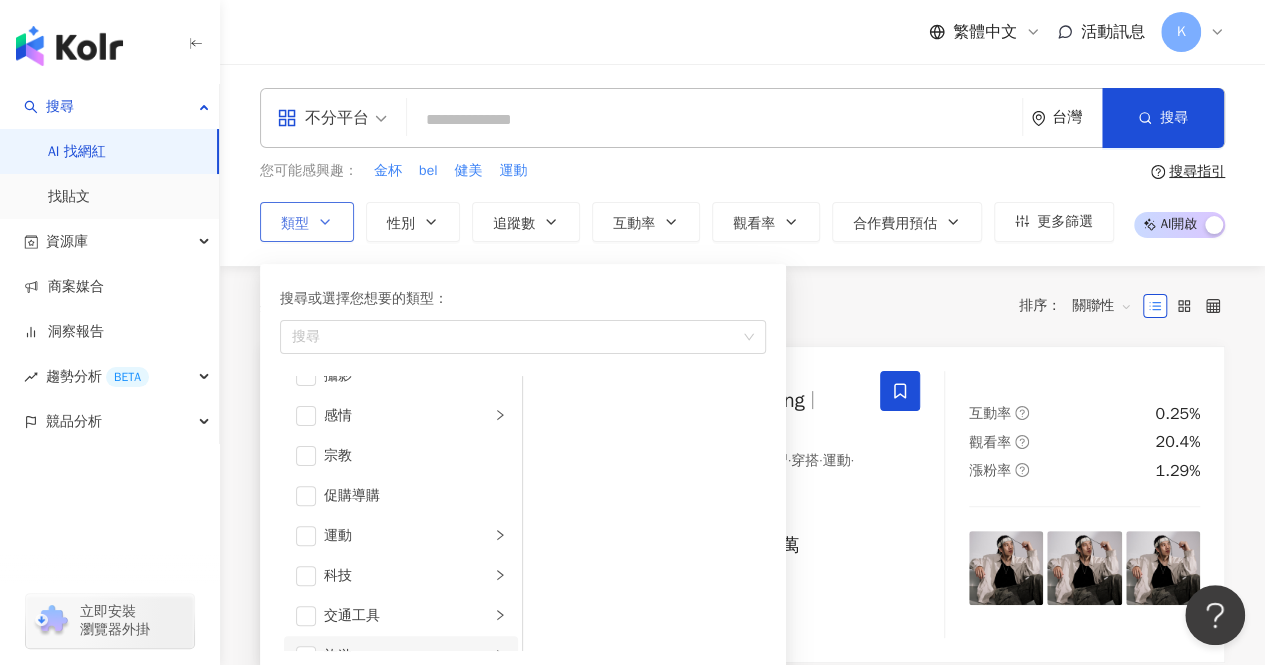 scroll, scrollTop: 692, scrollLeft: 0, axis: vertical 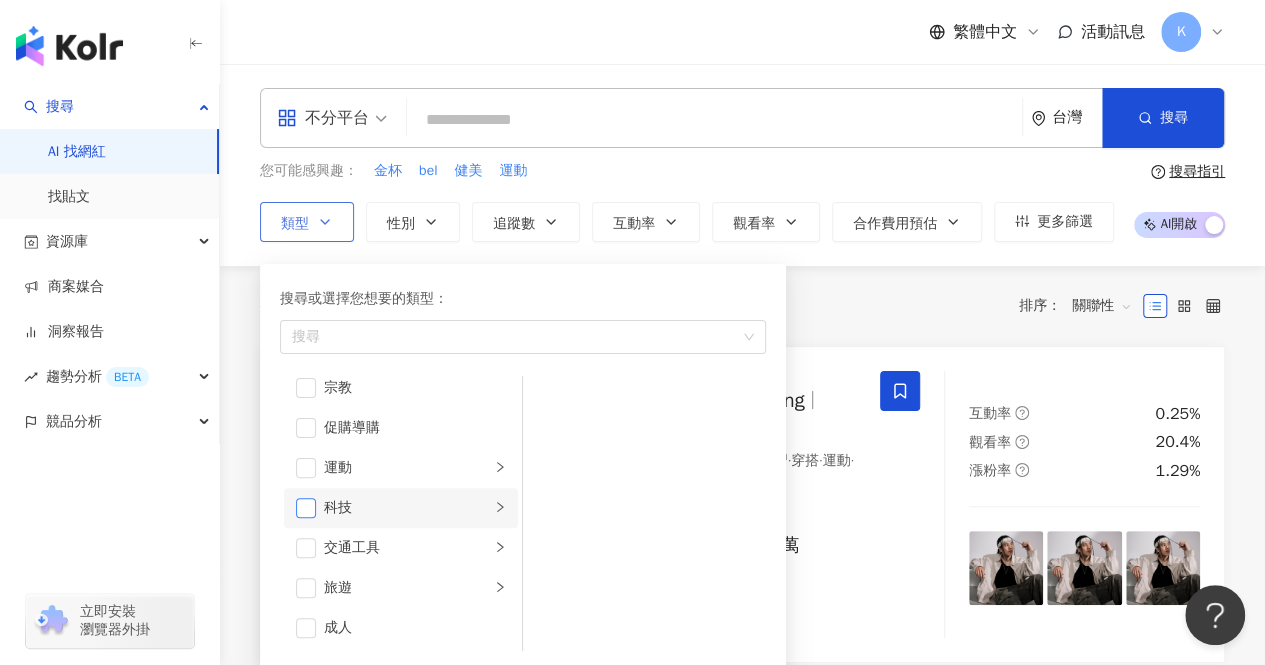 click at bounding box center [306, 508] 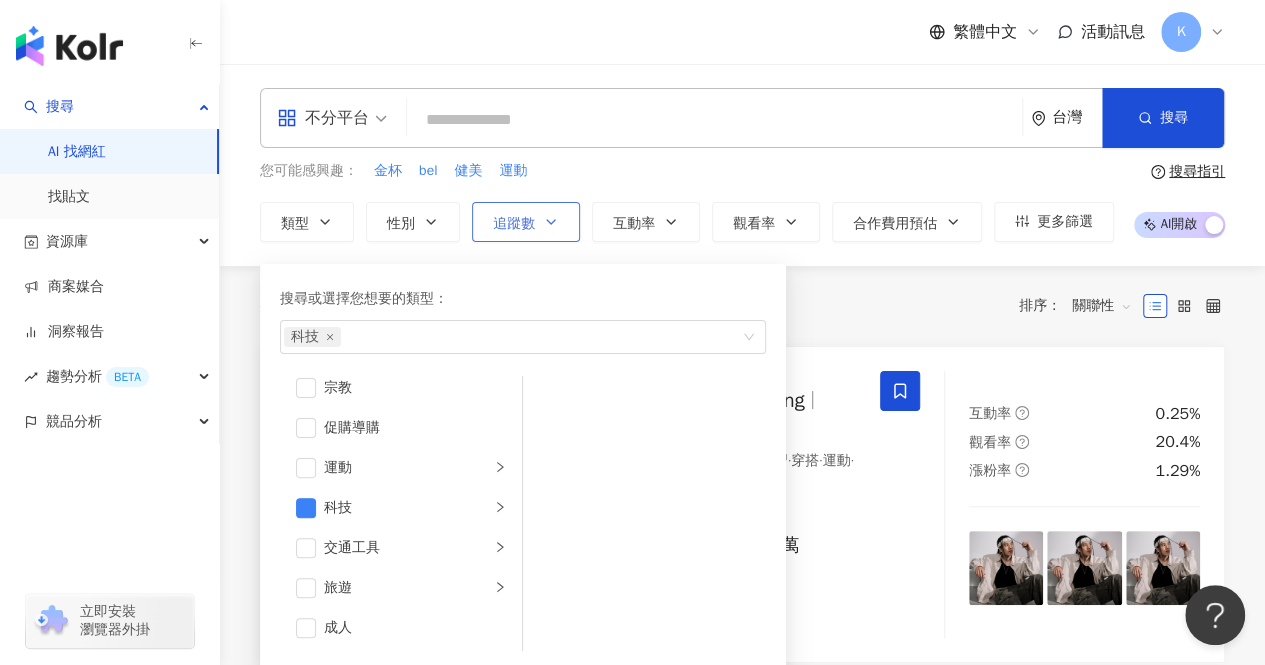 click on "追蹤數" at bounding box center (526, 222) 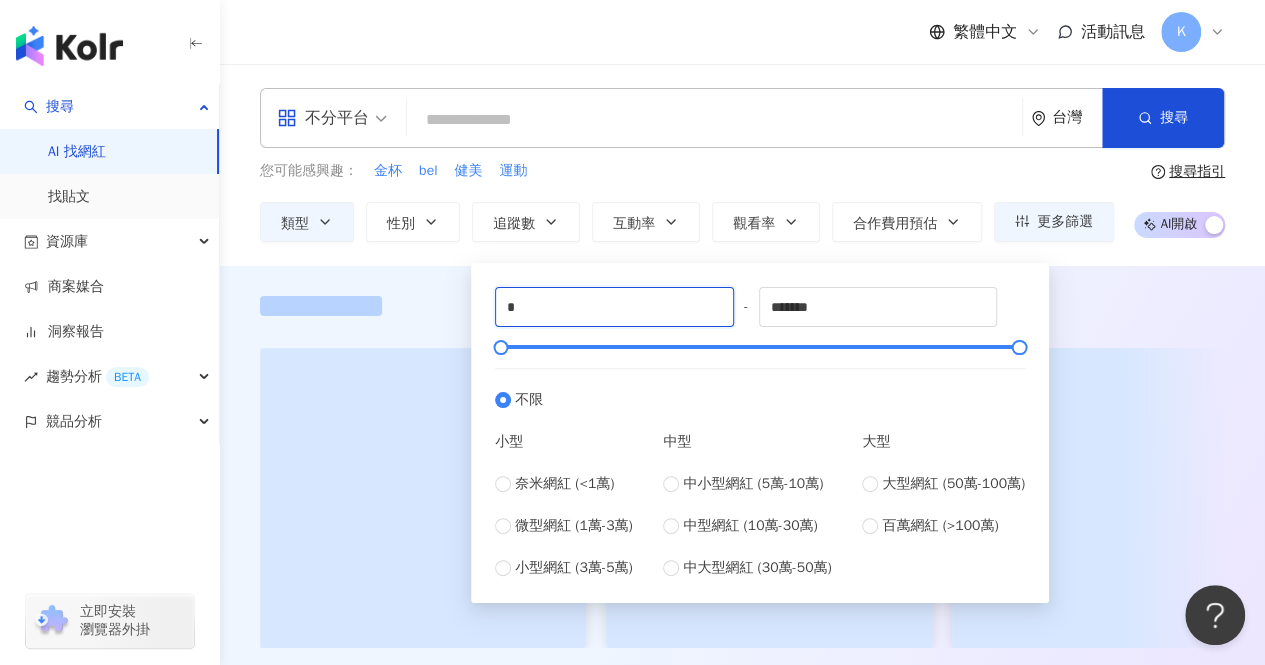 drag, startPoint x: 560, startPoint y: 305, endPoint x: 371, endPoint y: 297, distance: 189.16924 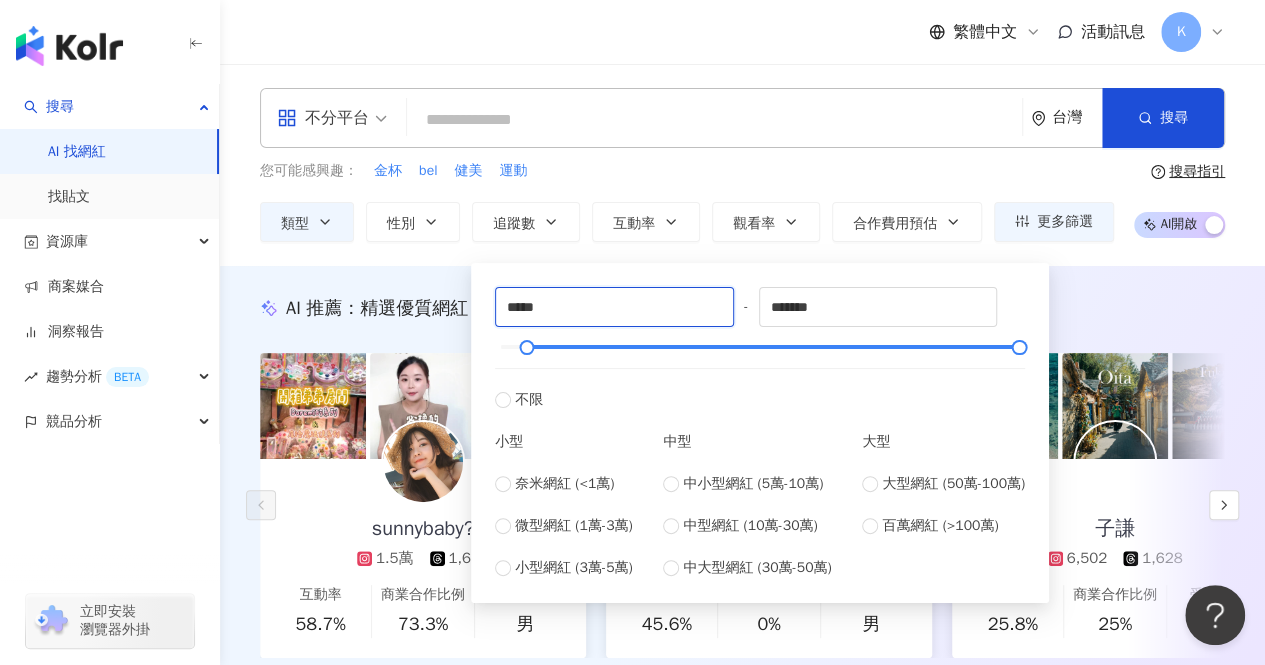 type on "*****" 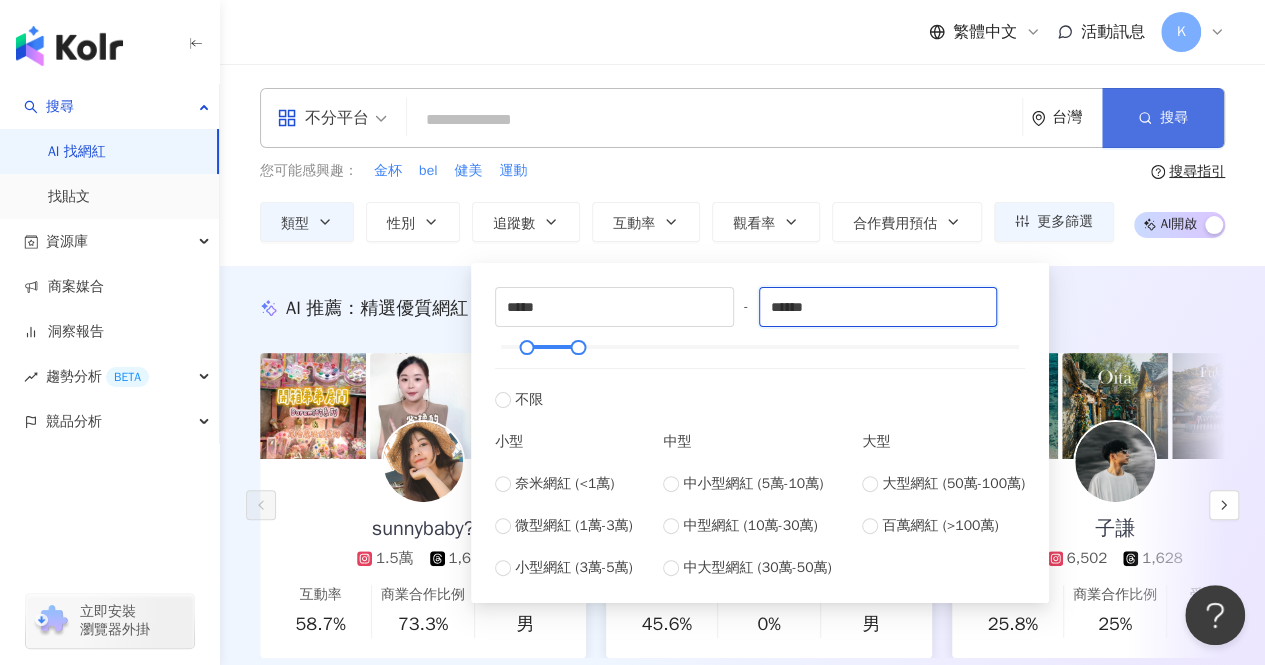 type on "******" 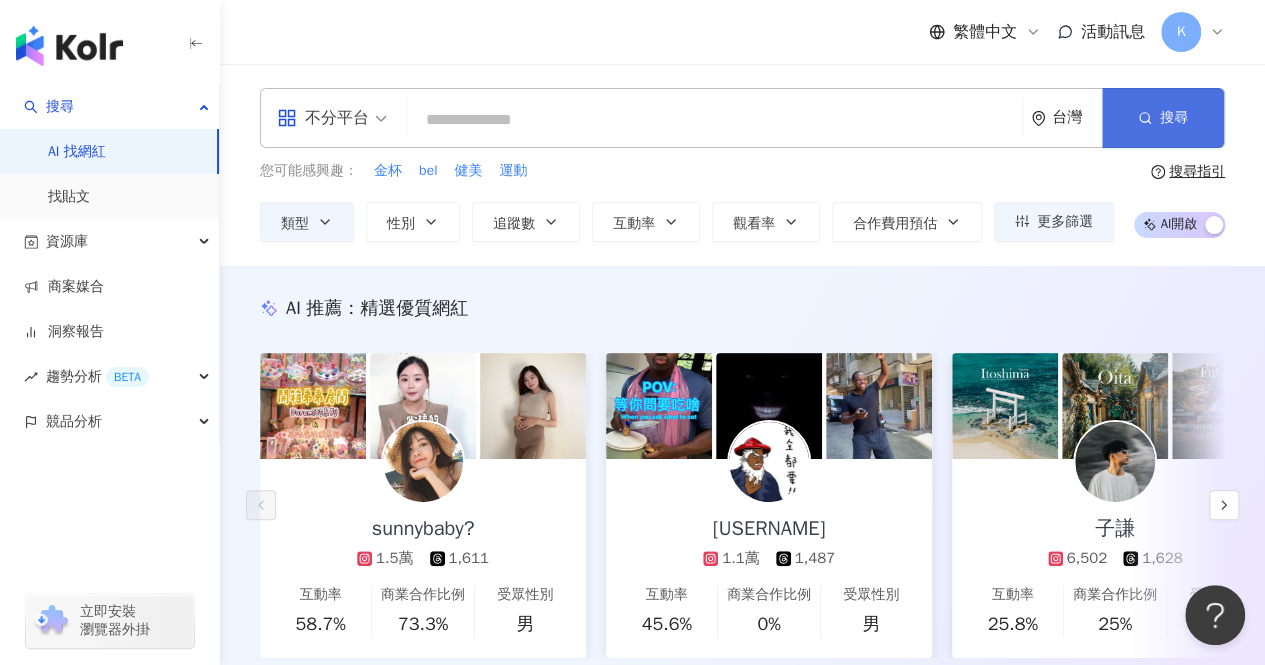 click on "搜尋" at bounding box center (1174, 118) 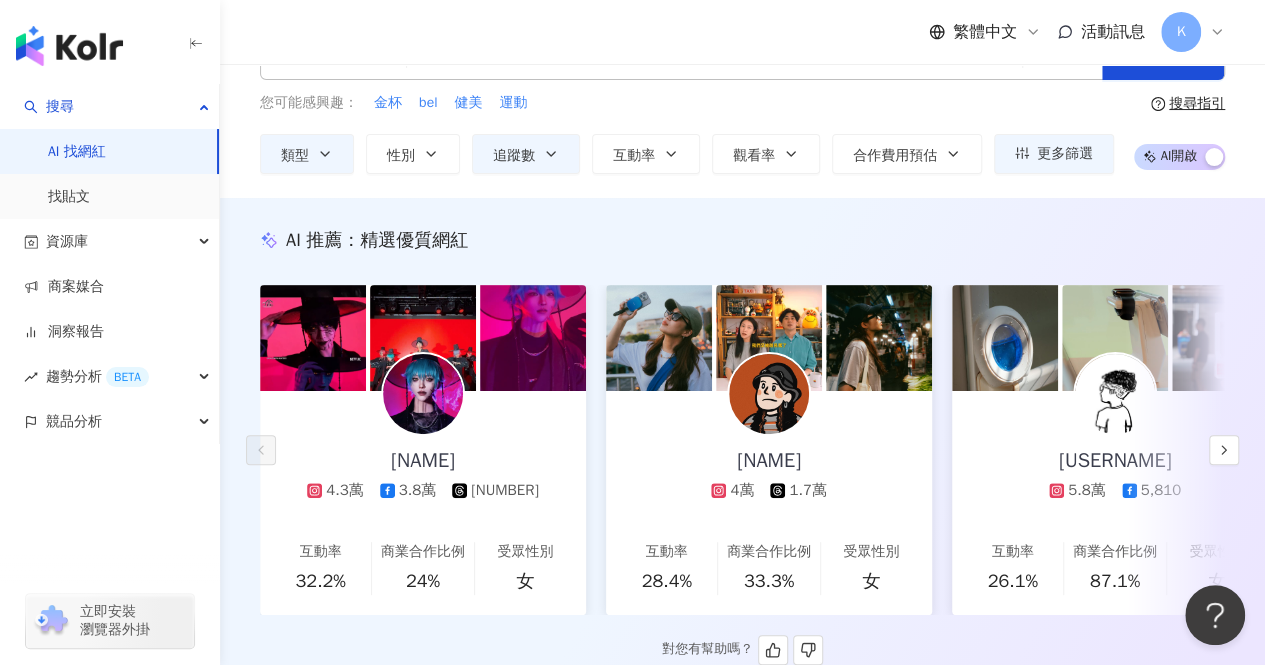 scroll, scrollTop: 0, scrollLeft: 0, axis: both 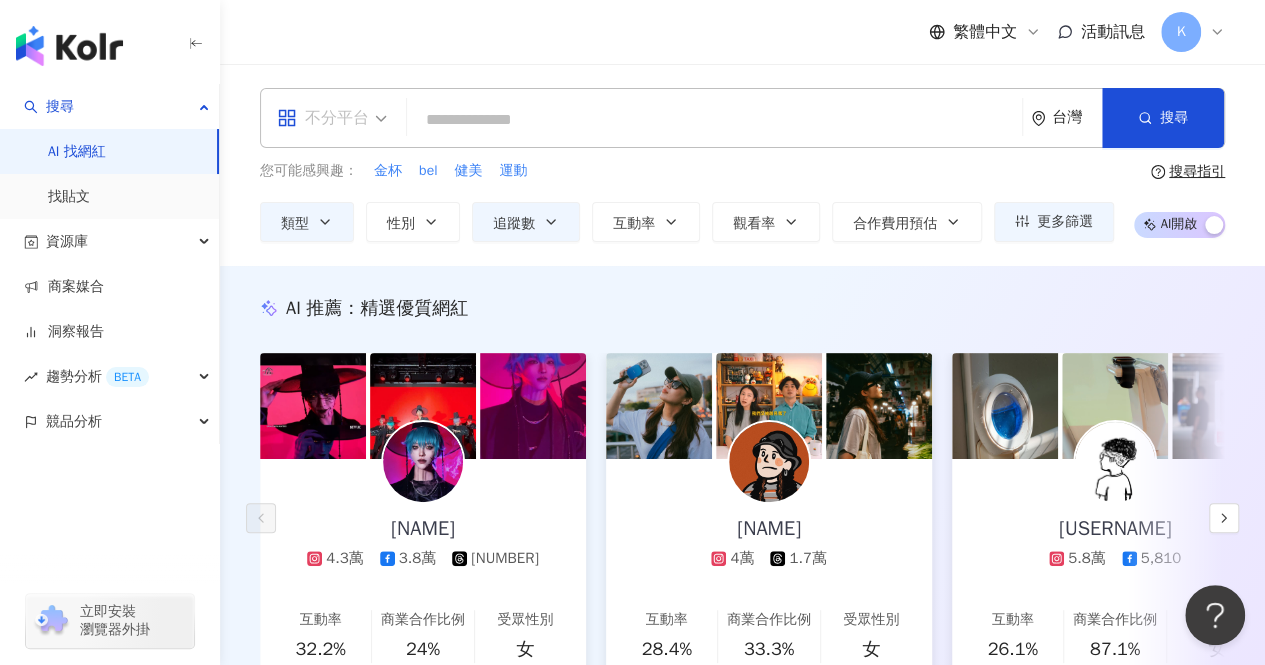 click on "不分平台" at bounding box center [323, 118] 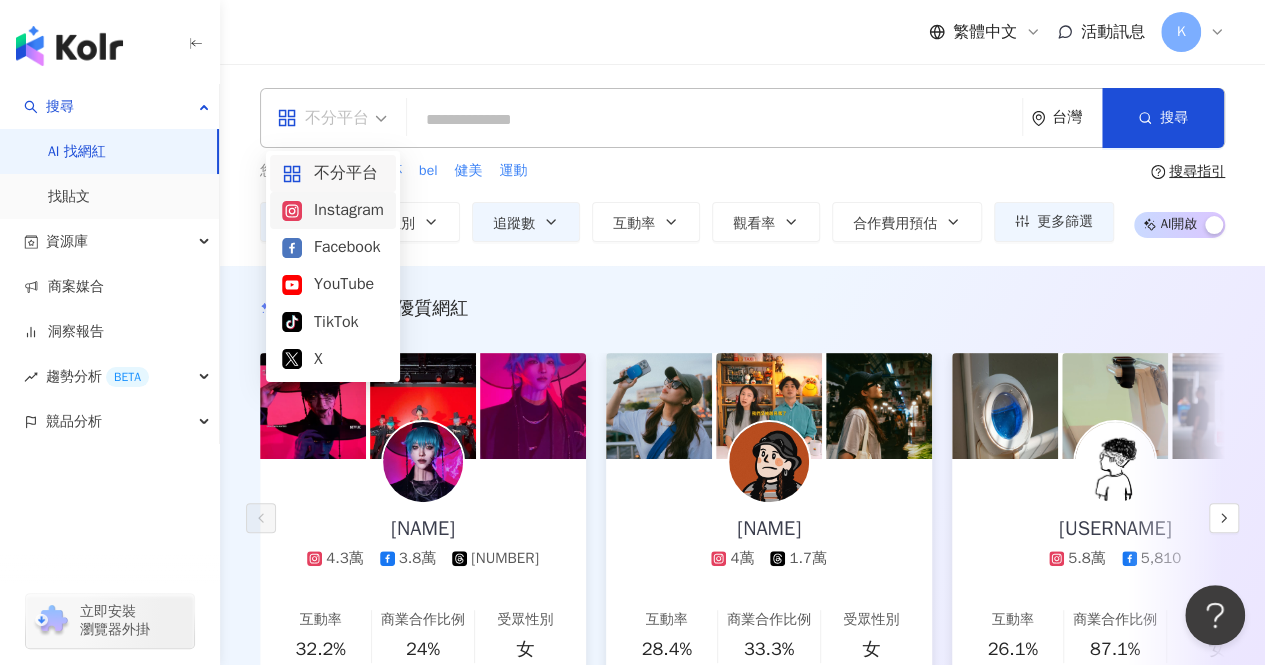 click on "Instagram" at bounding box center (333, 210) 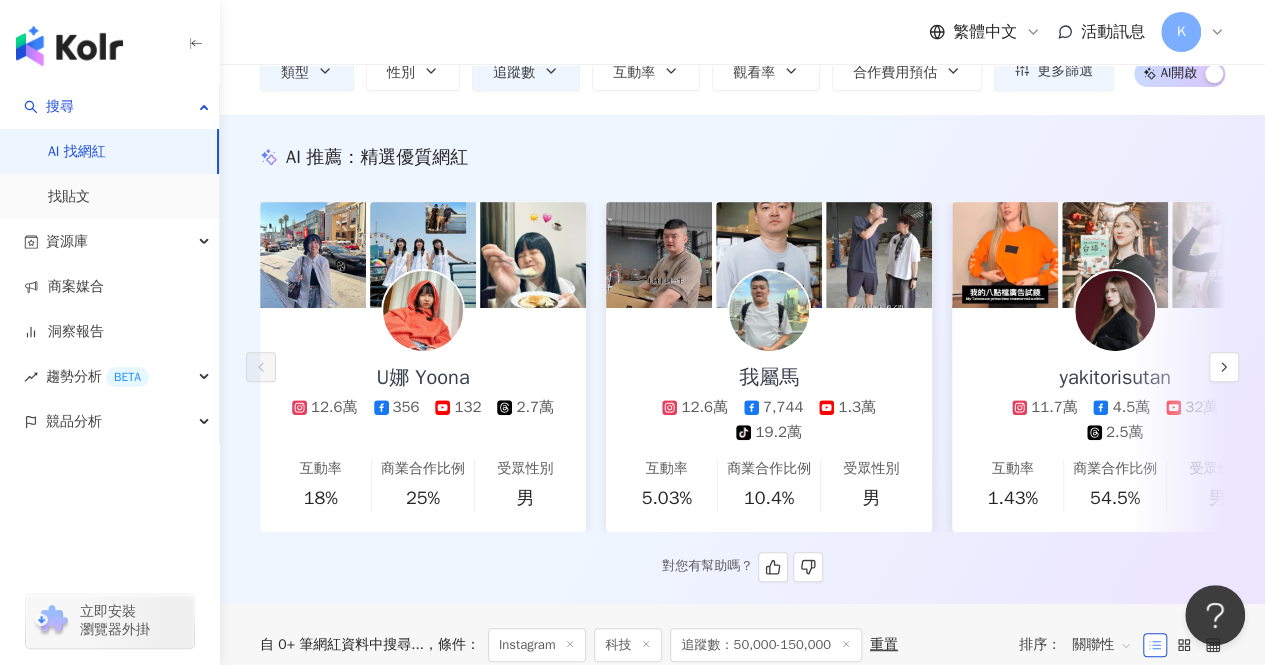 scroll, scrollTop: 100, scrollLeft: 0, axis: vertical 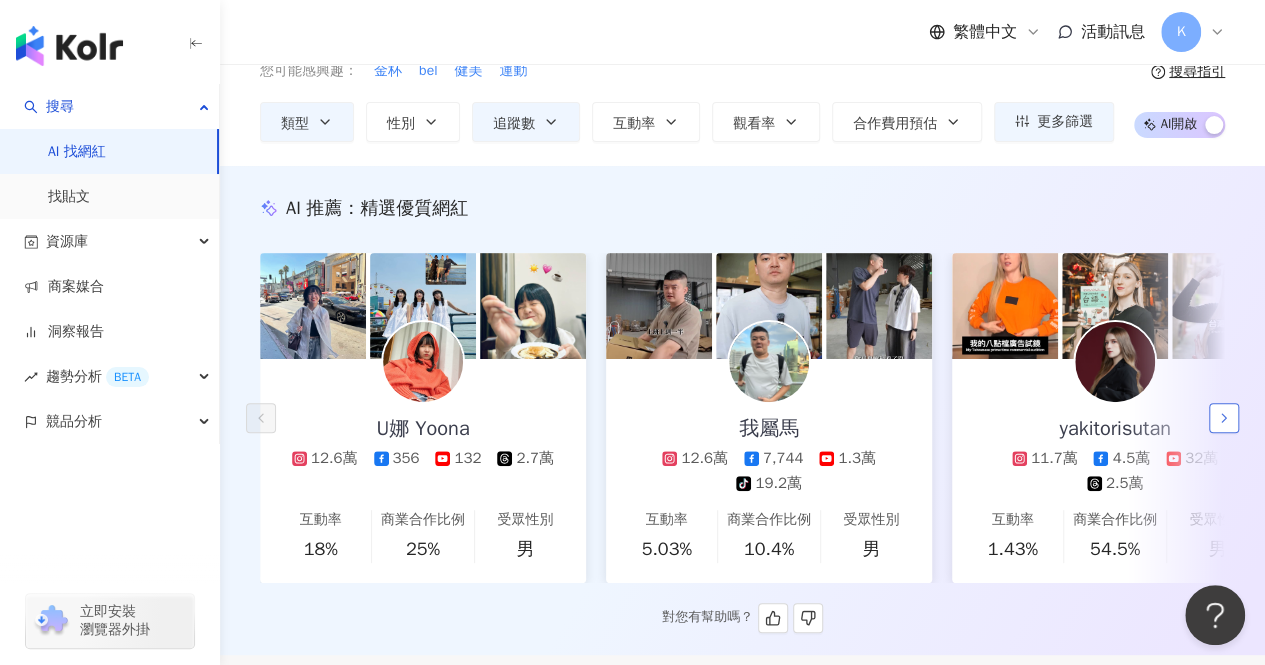click at bounding box center (1224, 418) 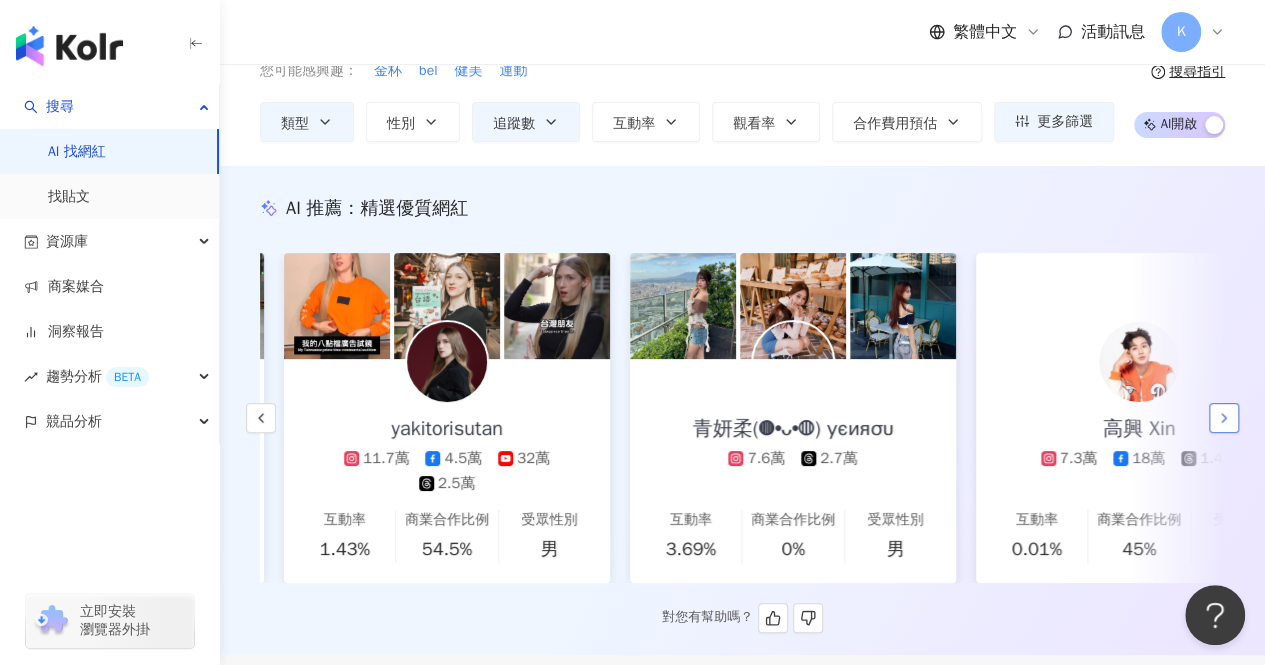 scroll, scrollTop: 0, scrollLeft: 692, axis: horizontal 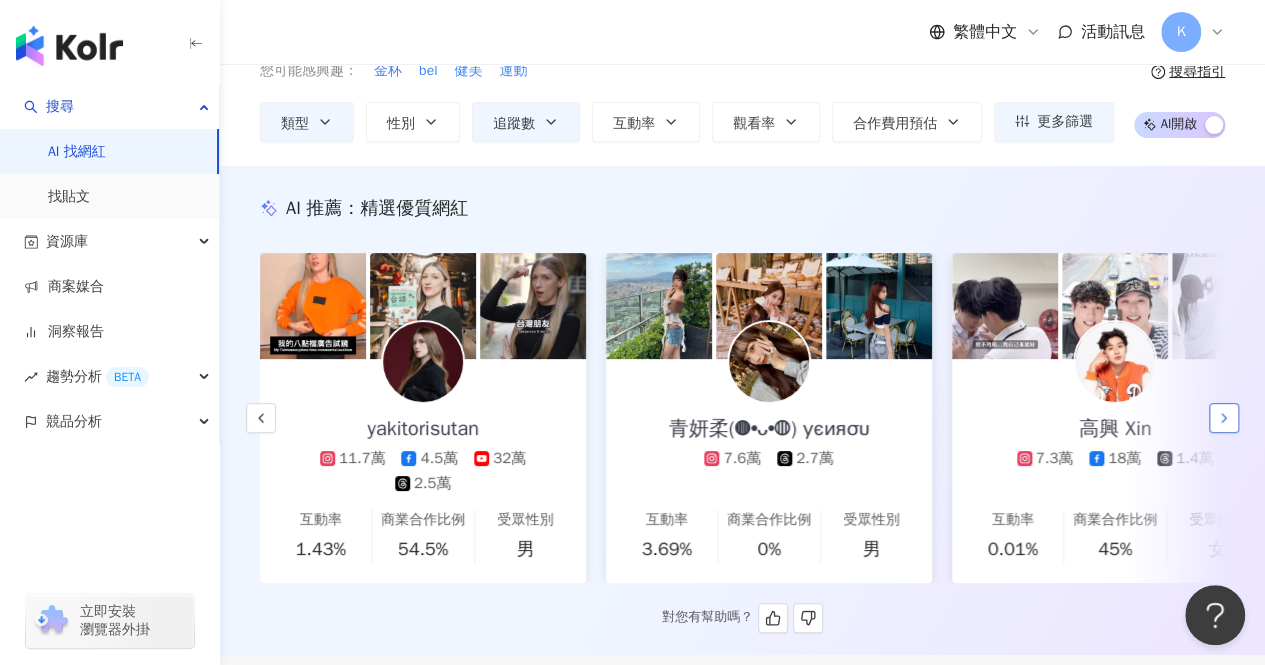 click 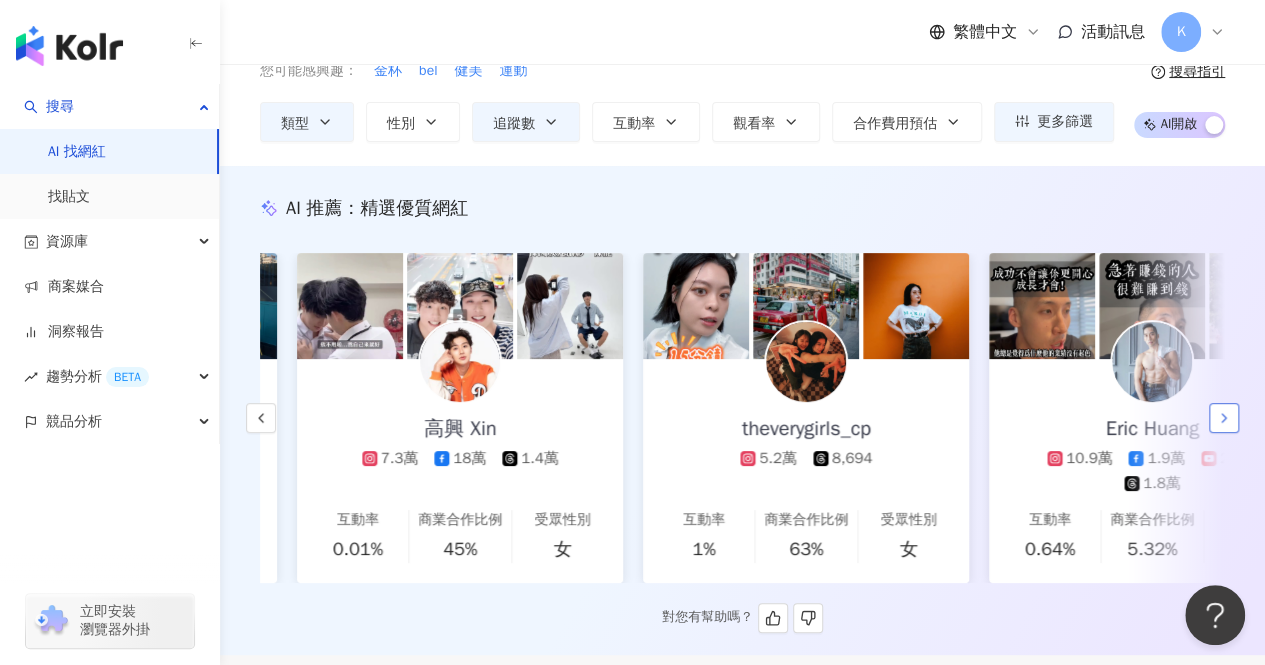 scroll, scrollTop: 0, scrollLeft: 1384, axis: horizontal 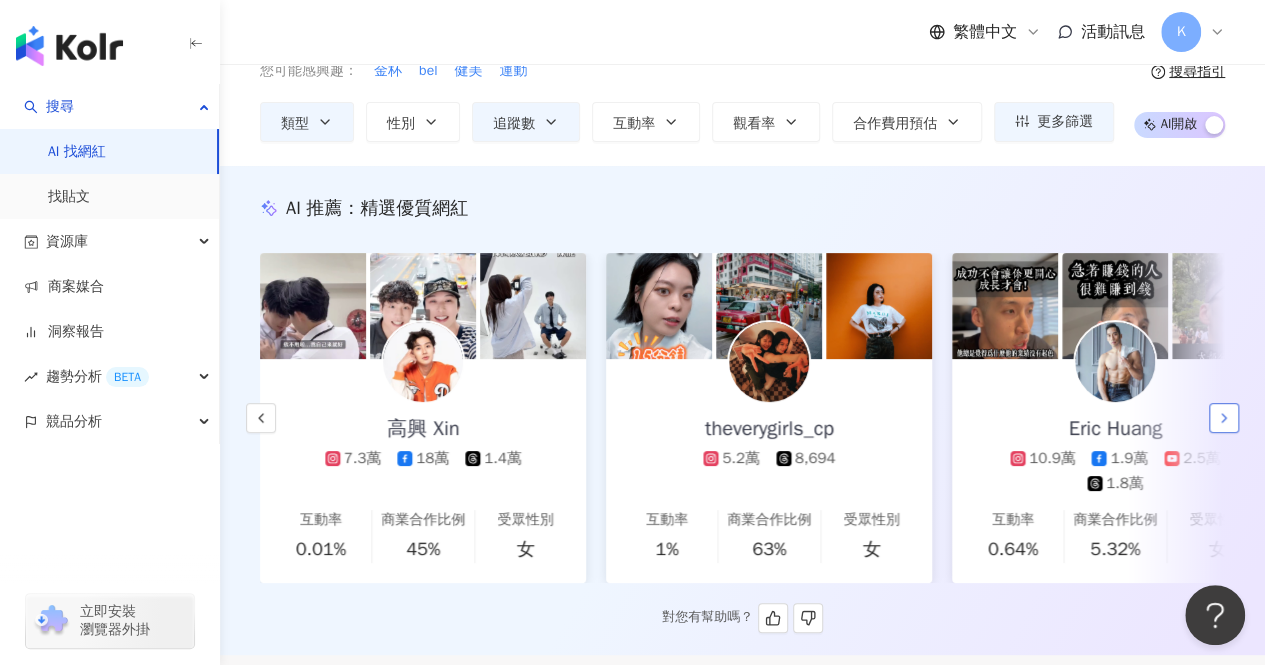 click 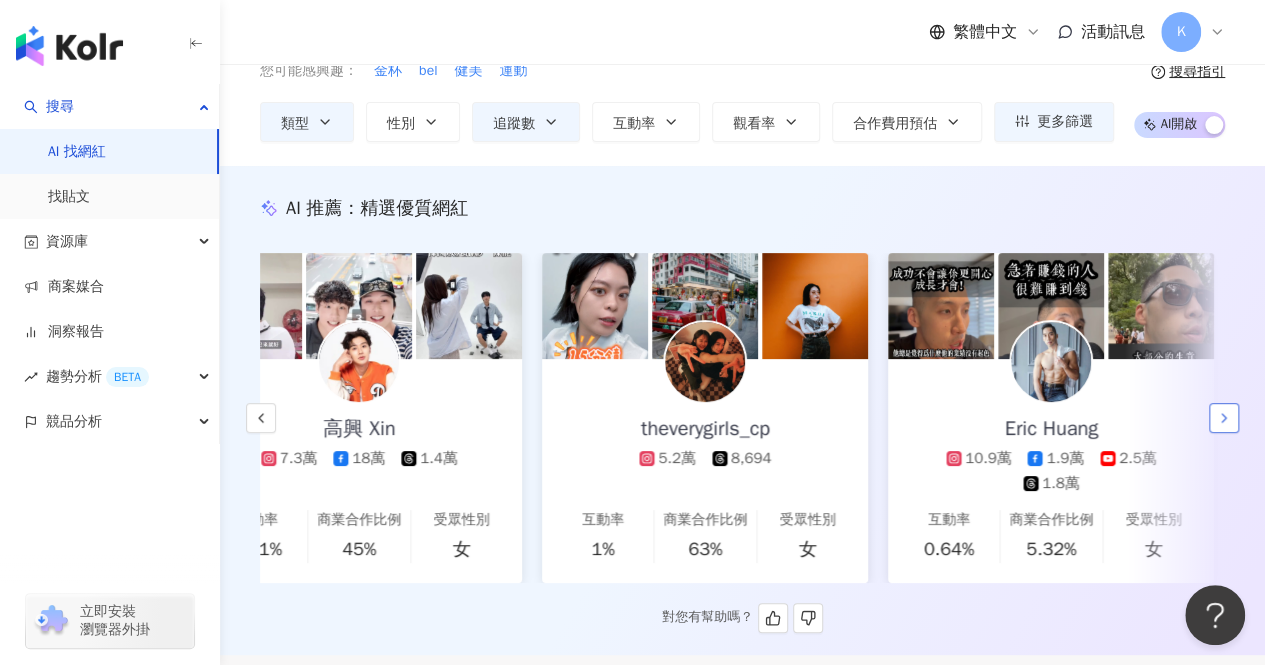 scroll, scrollTop: 0, scrollLeft: 1497, axis: horizontal 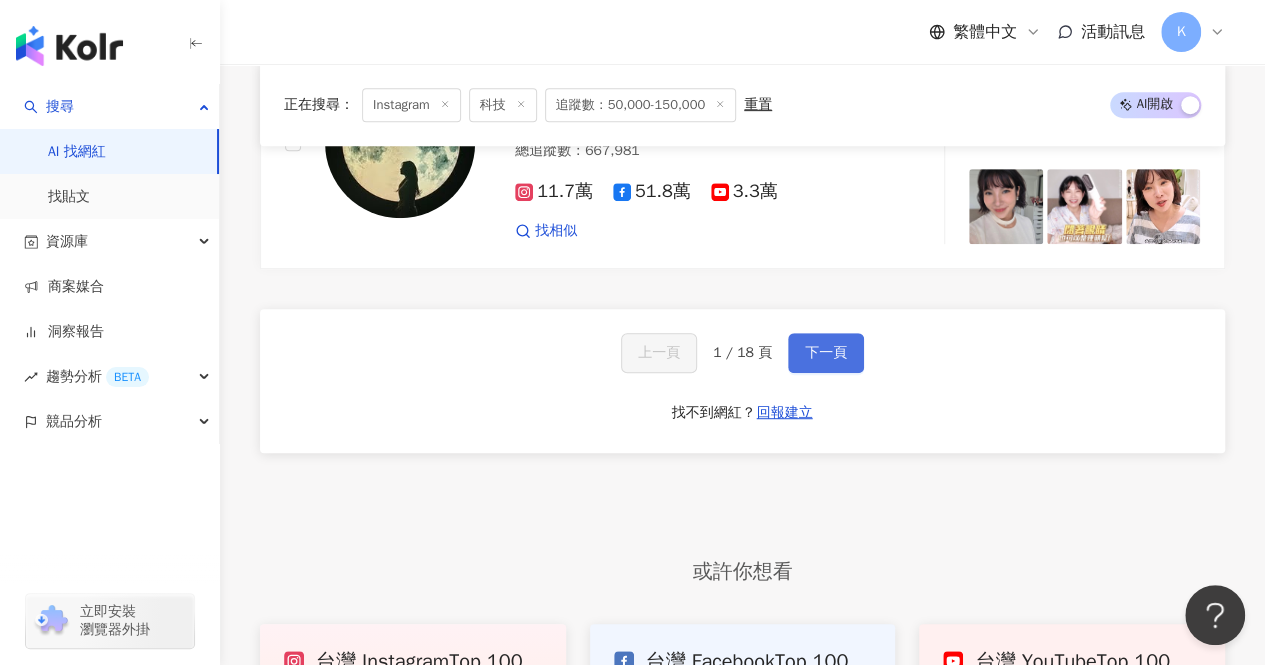 click on "下一頁" at bounding box center (826, 353) 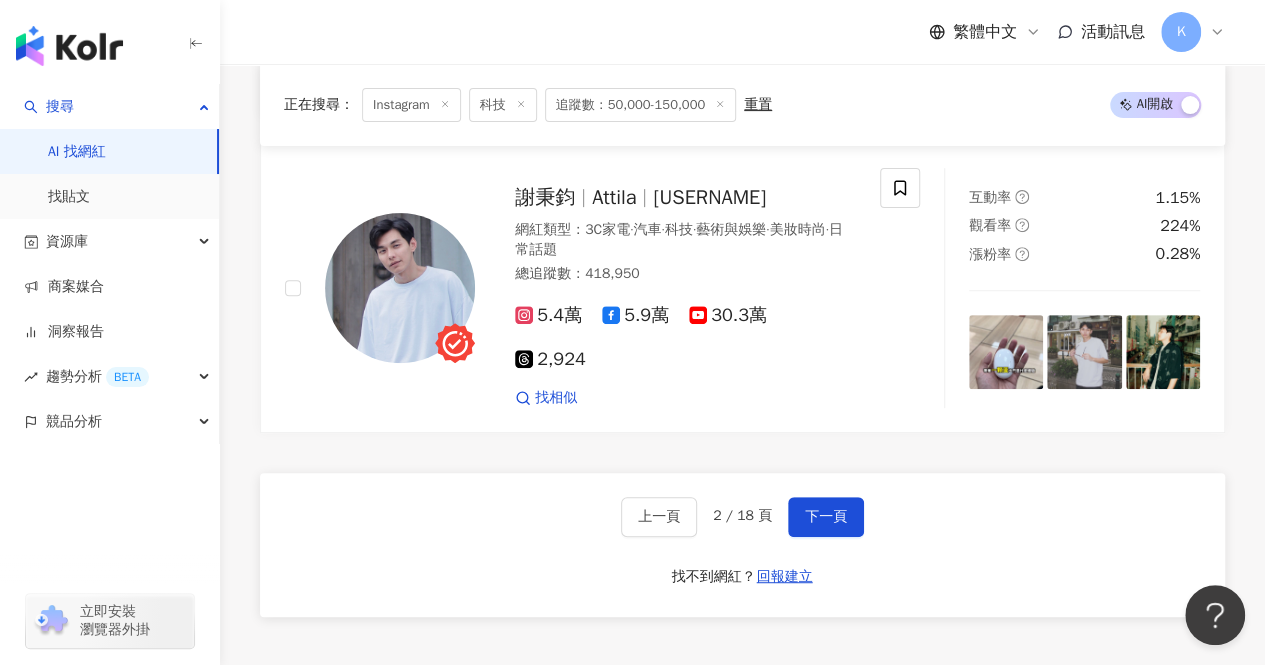 scroll, scrollTop: 4022, scrollLeft: 0, axis: vertical 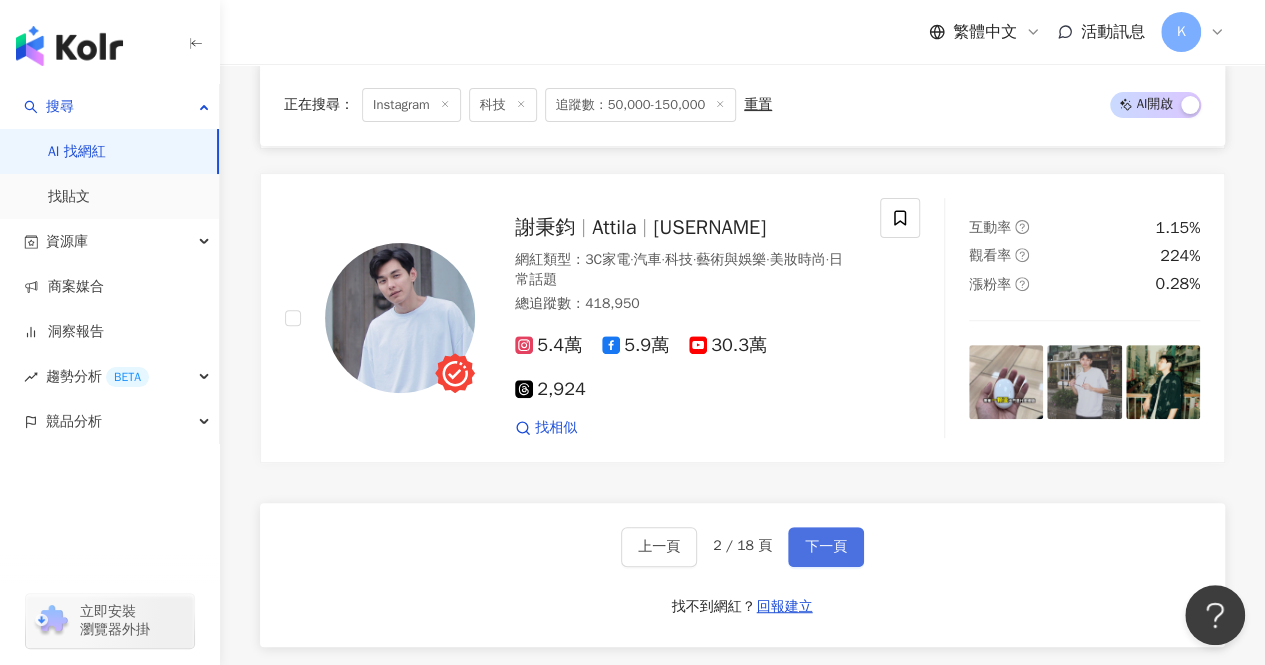 click on "下一頁" at bounding box center [826, 547] 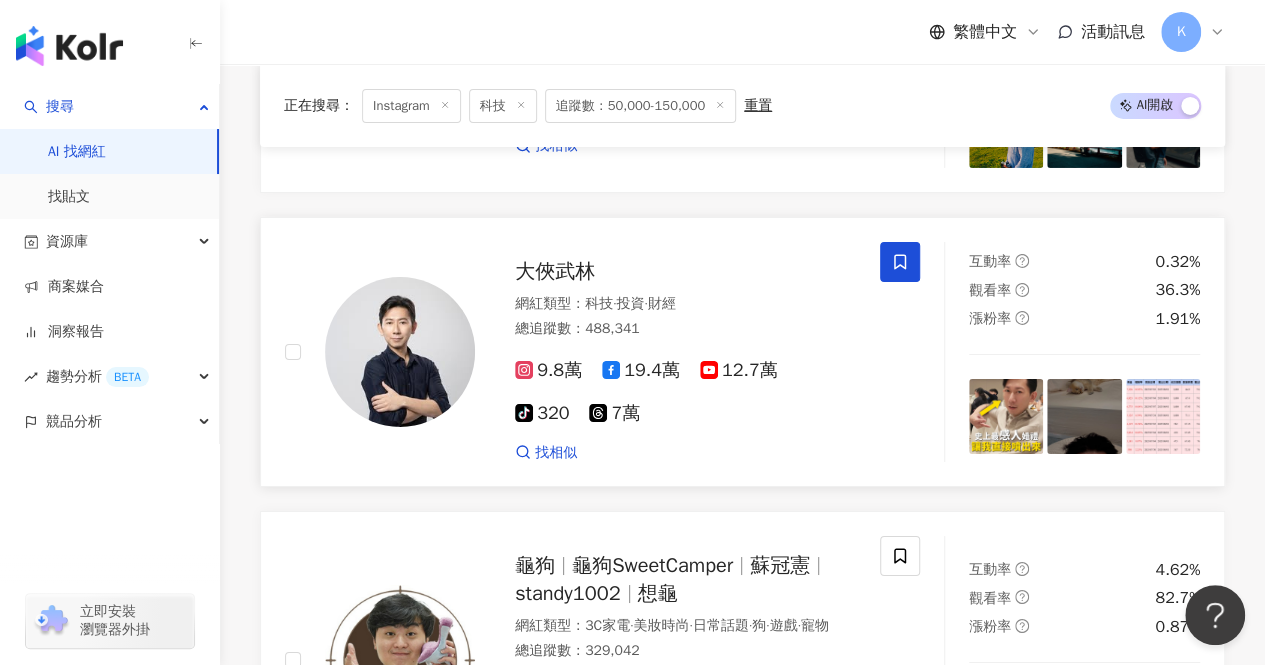 scroll, scrollTop: 3656, scrollLeft: 0, axis: vertical 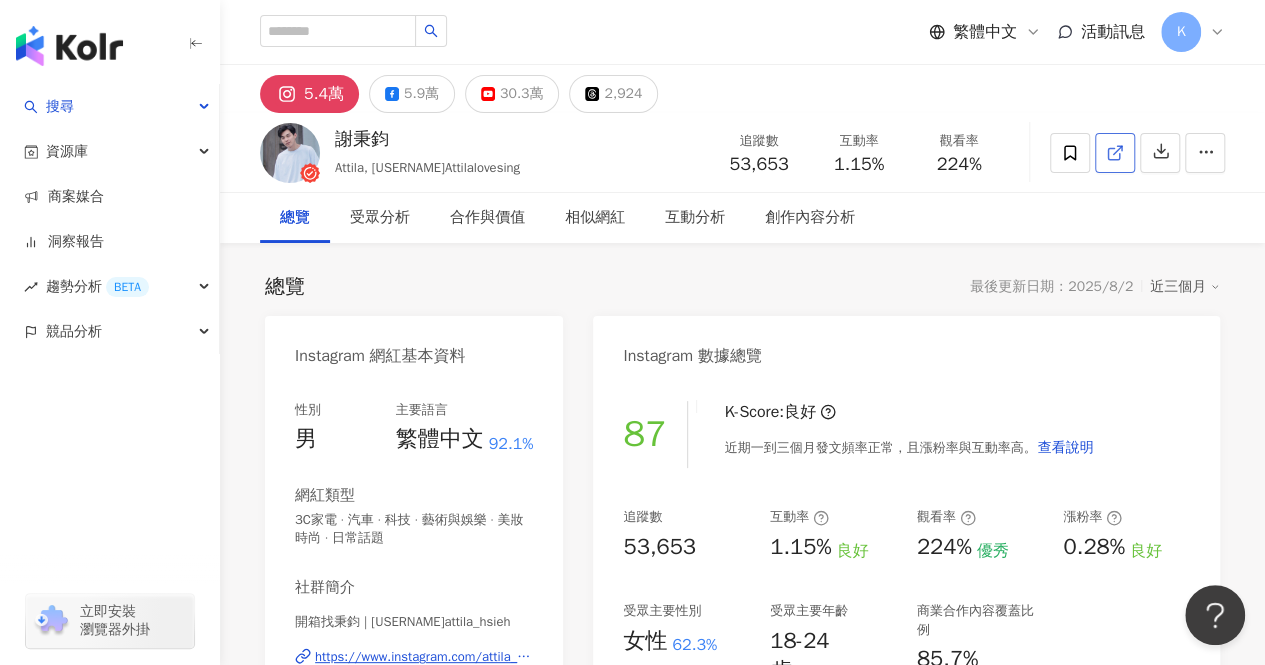 click 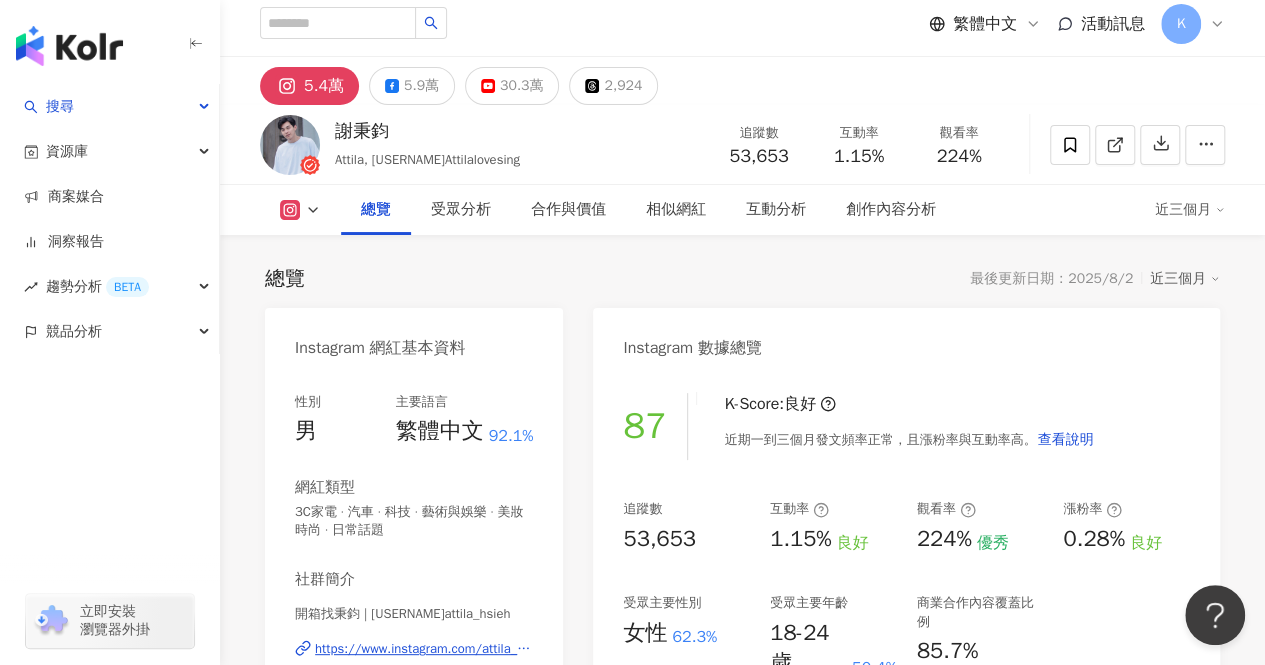 scroll, scrollTop: 0, scrollLeft: 0, axis: both 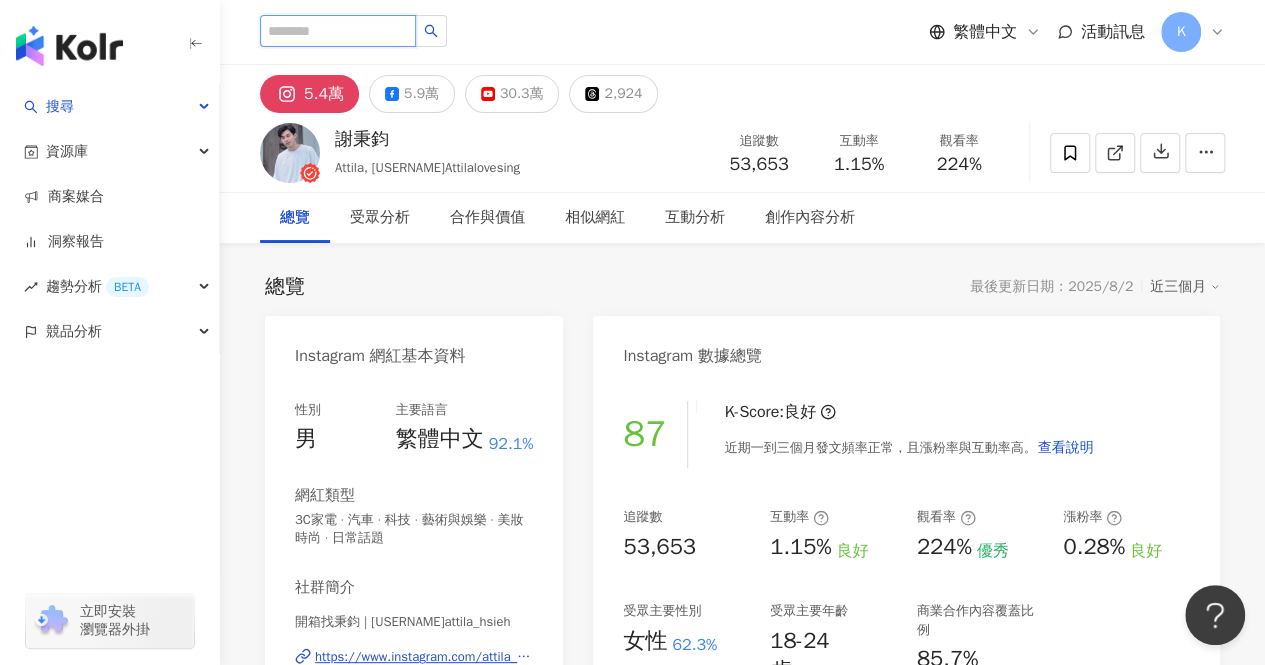 click at bounding box center [338, 31] 